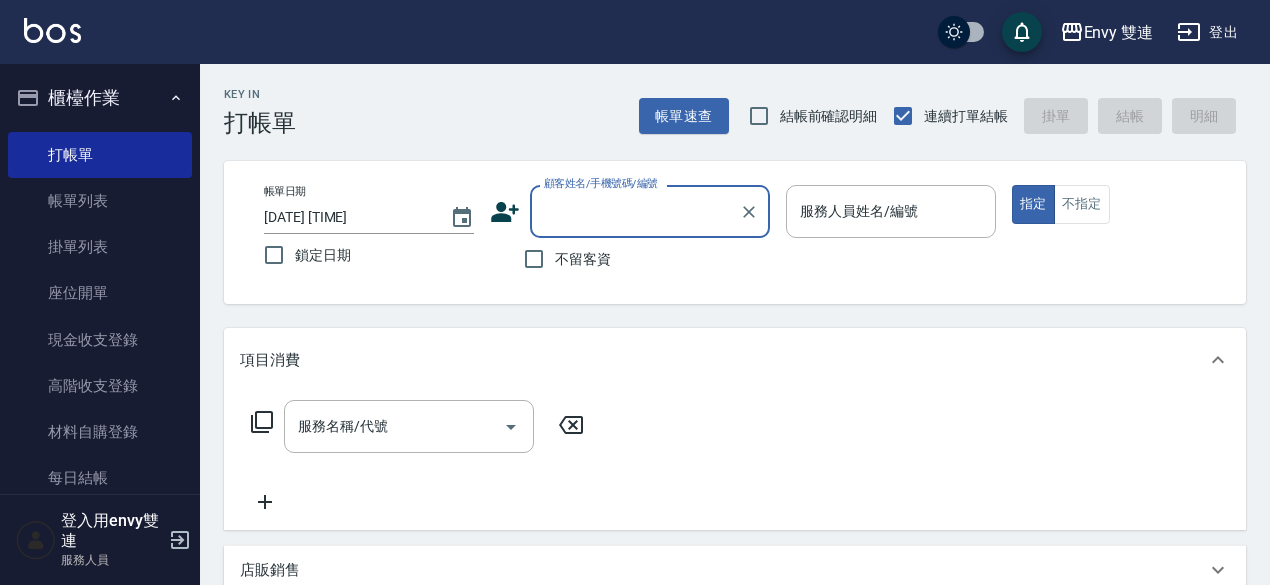 scroll, scrollTop: 0, scrollLeft: 0, axis: both 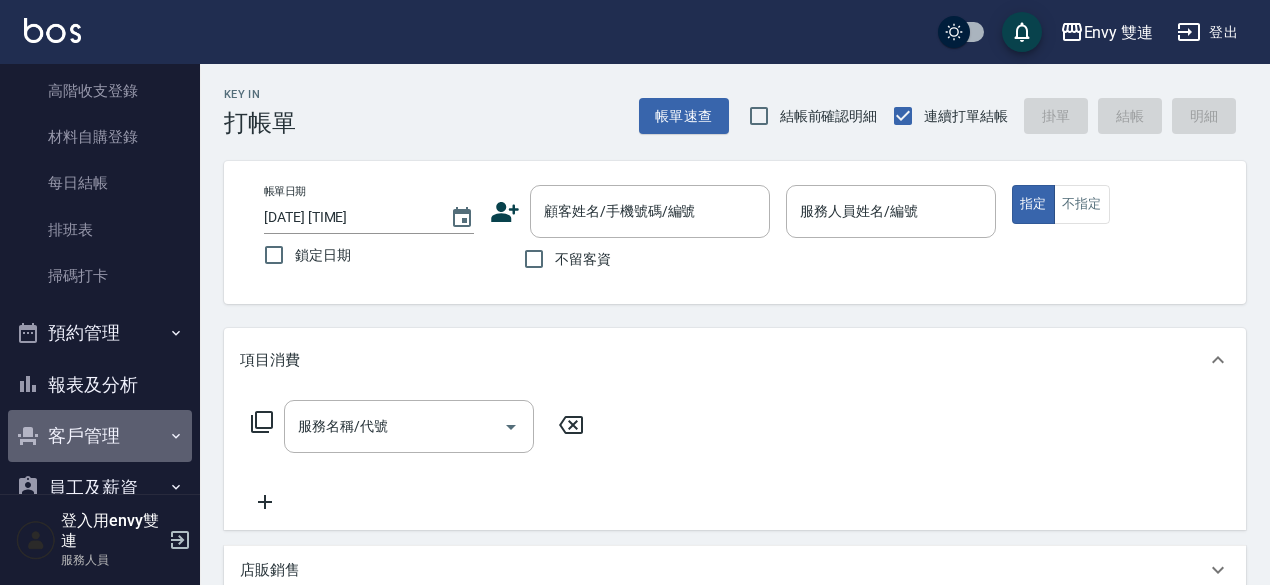 click on "客戶管理" at bounding box center [100, 436] 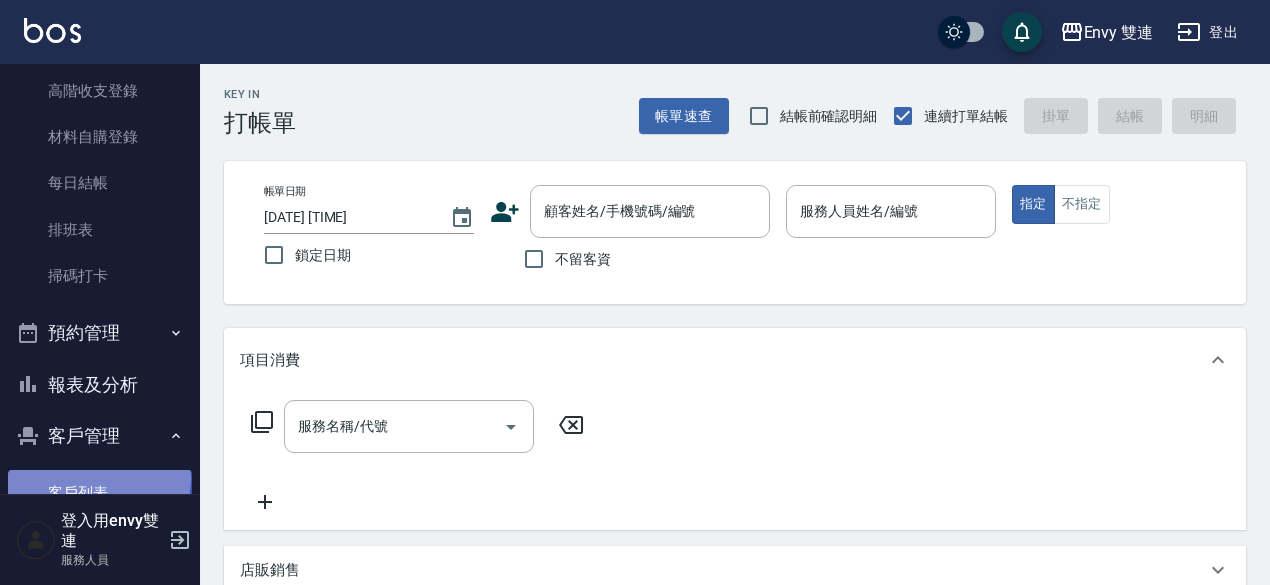 click on "客戶列表" at bounding box center [100, 493] 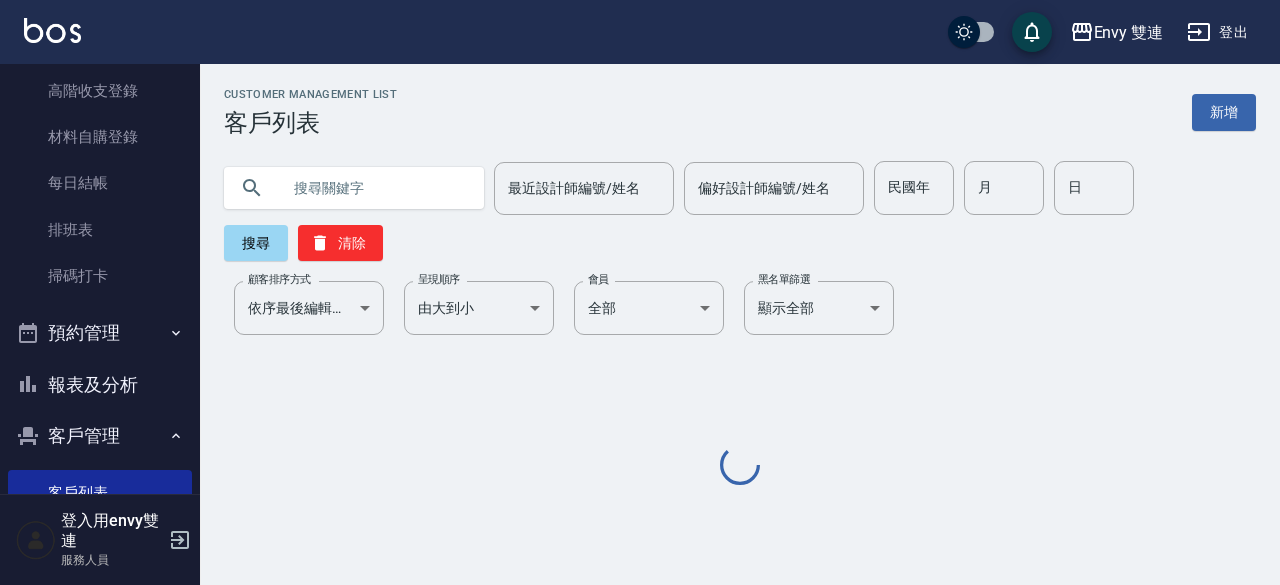 click at bounding box center (374, 188) 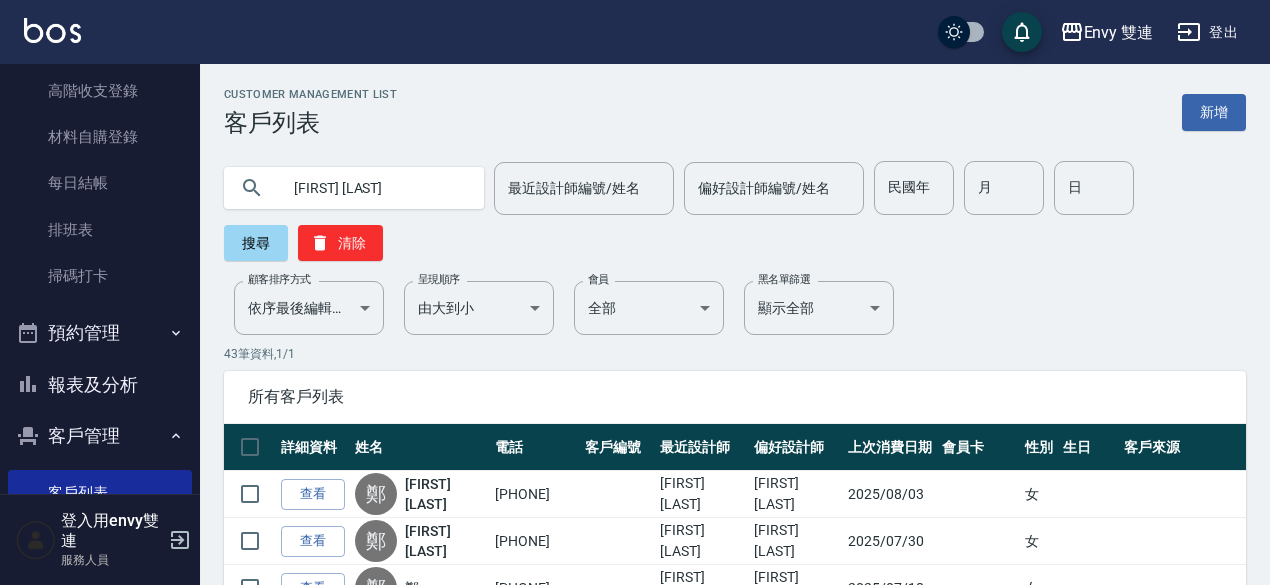 type on "[FIRST] [LAST]" 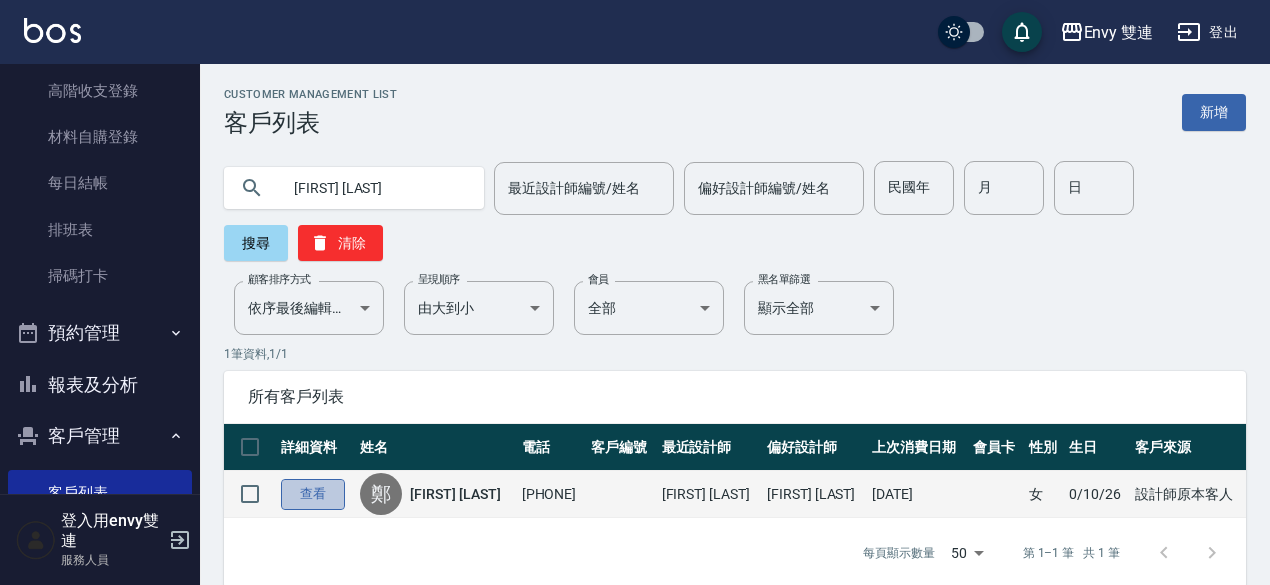 click on "查看" at bounding box center (313, 494) 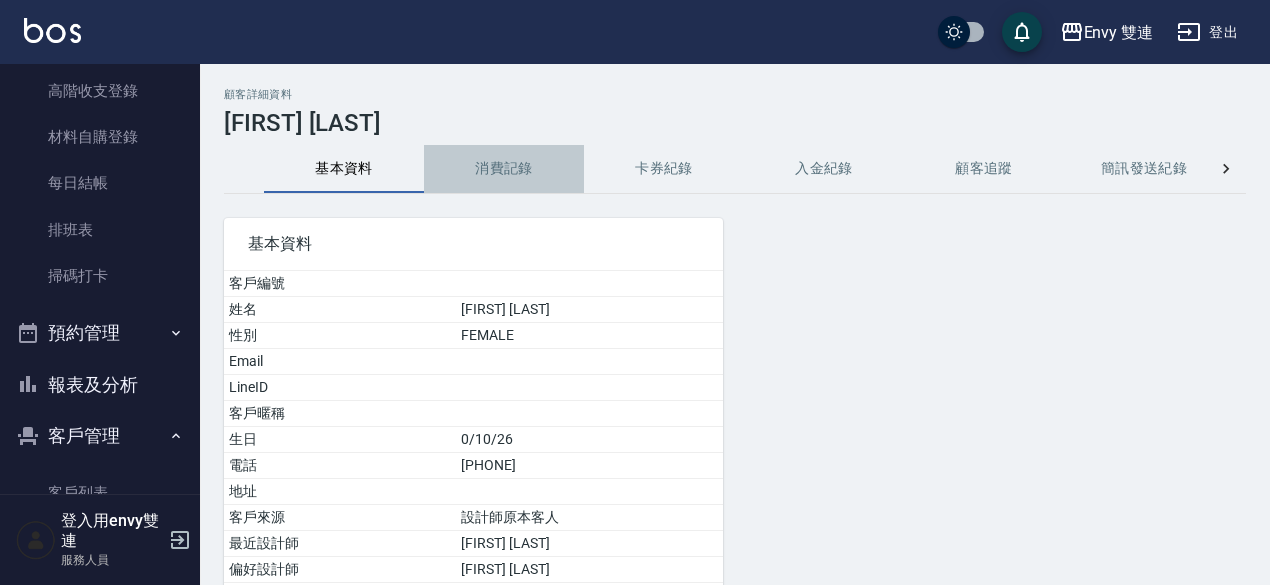 click on "消費記錄" at bounding box center [504, 169] 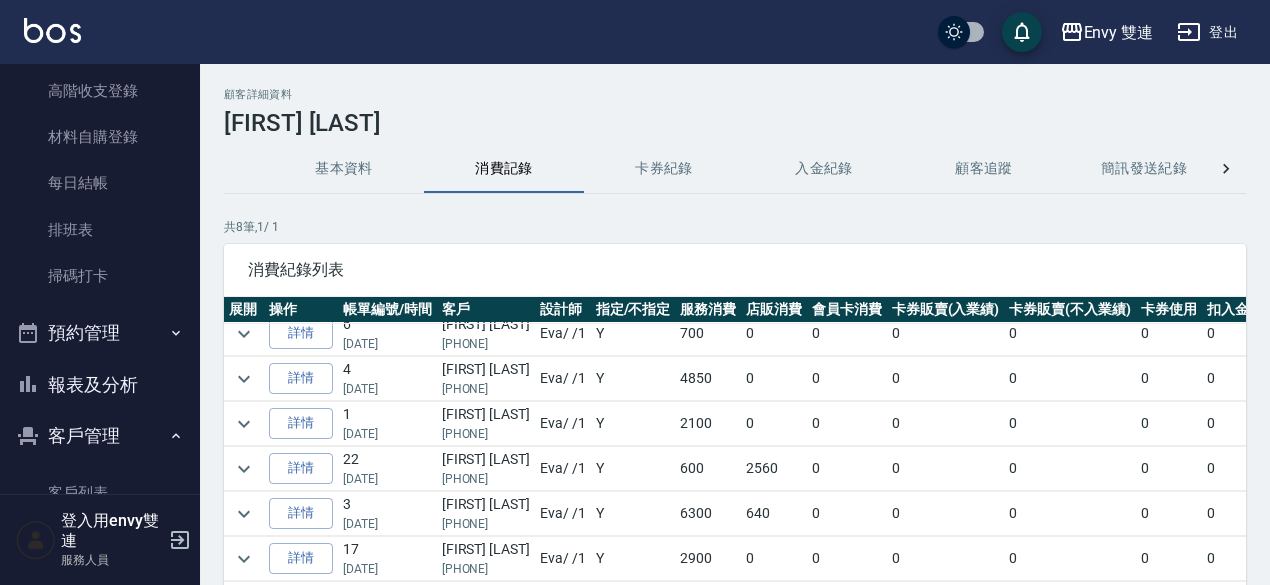scroll, scrollTop: 0, scrollLeft: 0, axis: both 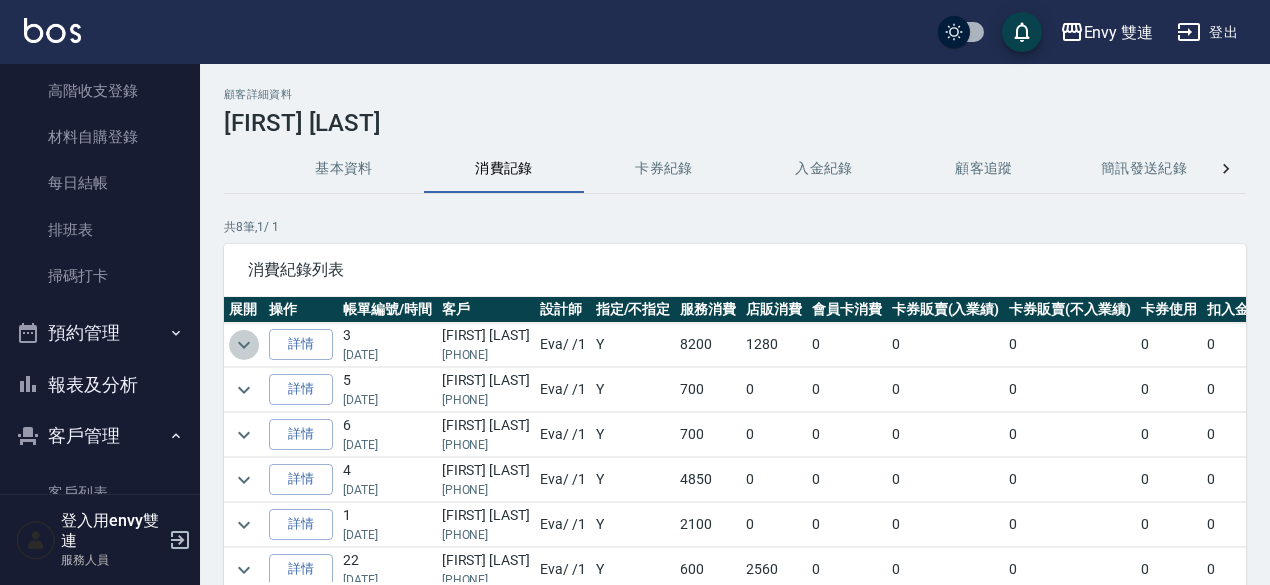 click 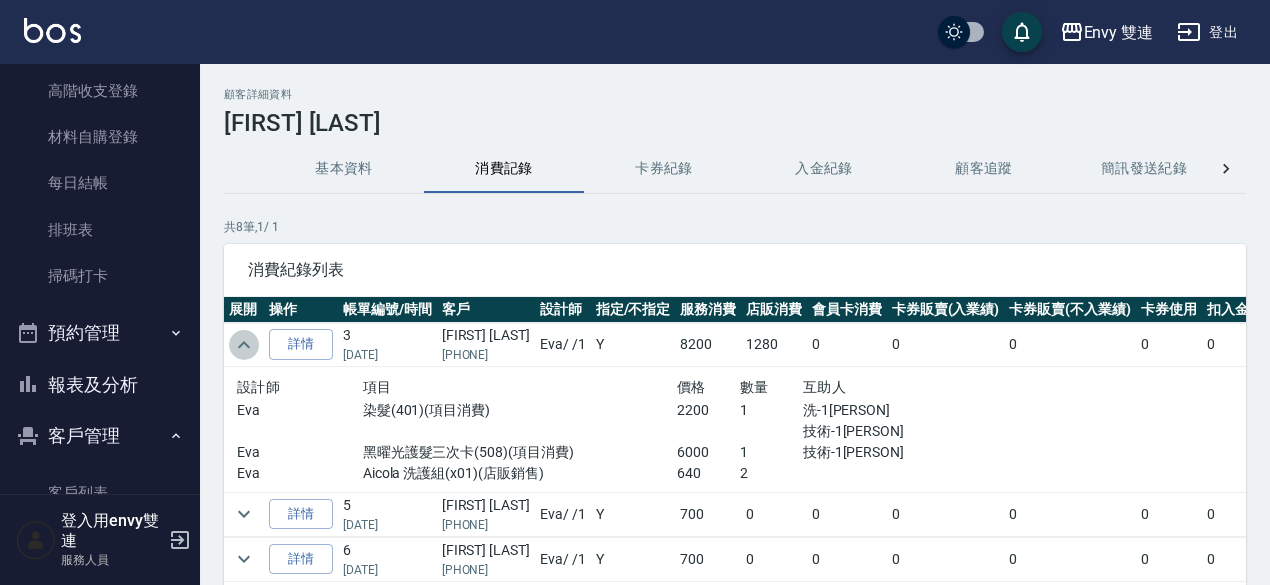 click 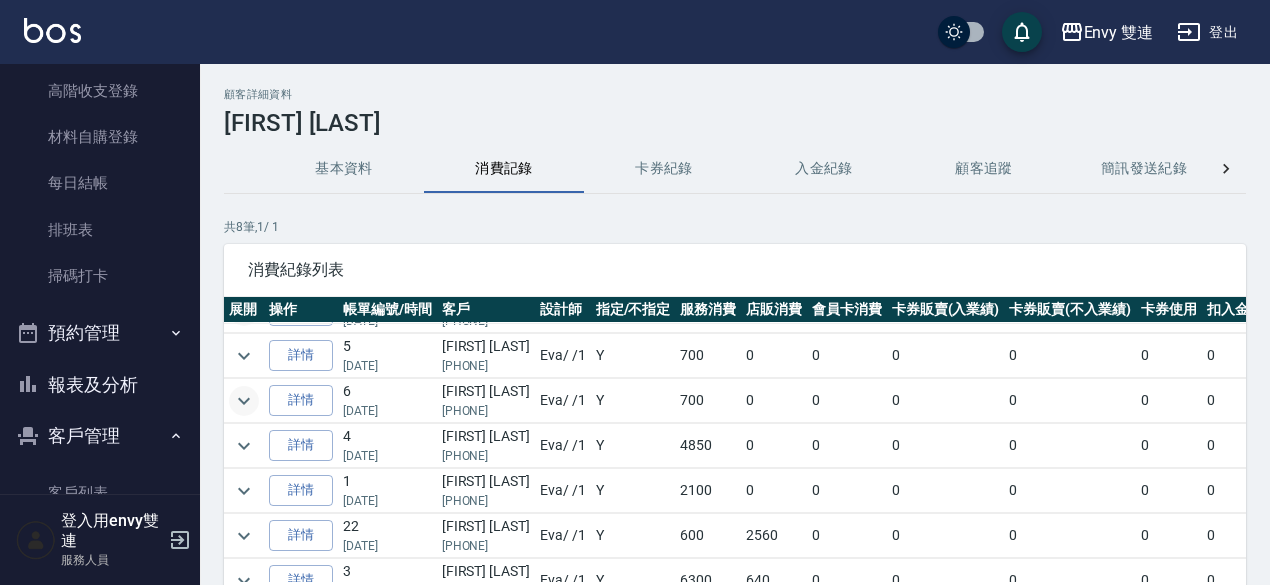 scroll, scrollTop: 53, scrollLeft: 0, axis: vertical 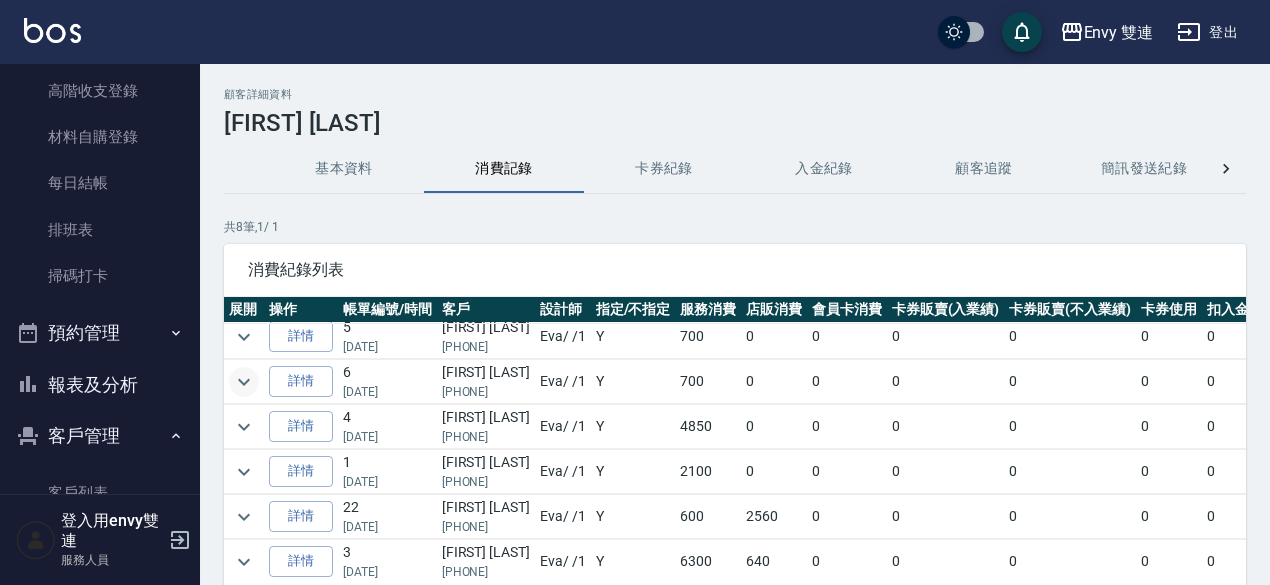 click 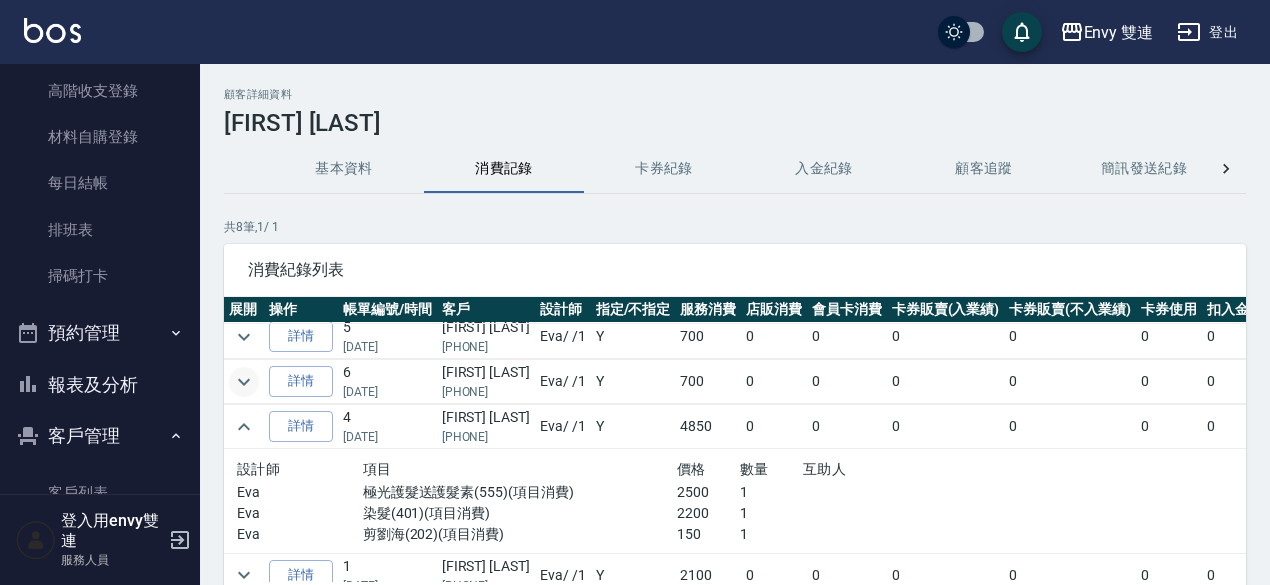 click 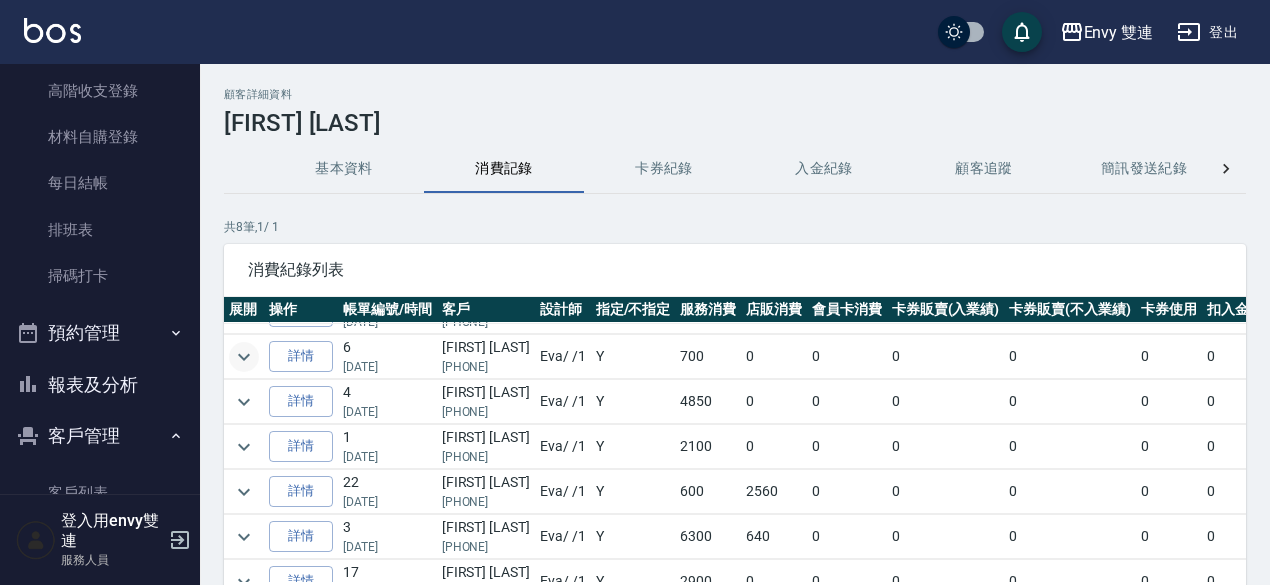 scroll, scrollTop: 87, scrollLeft: 0, axis: vertical 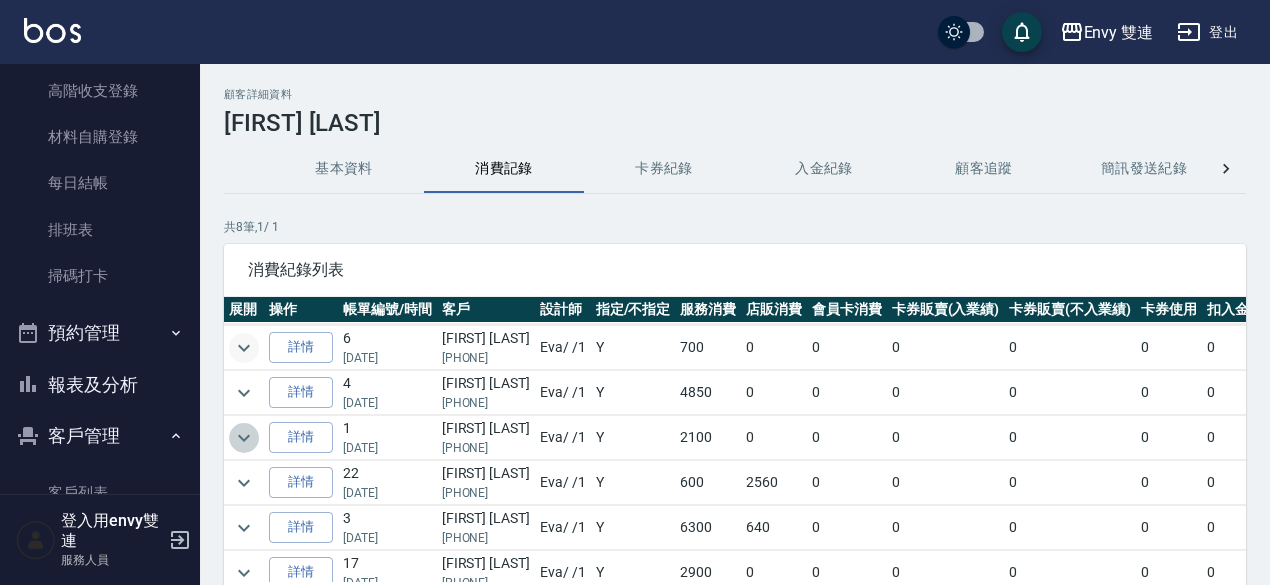 click 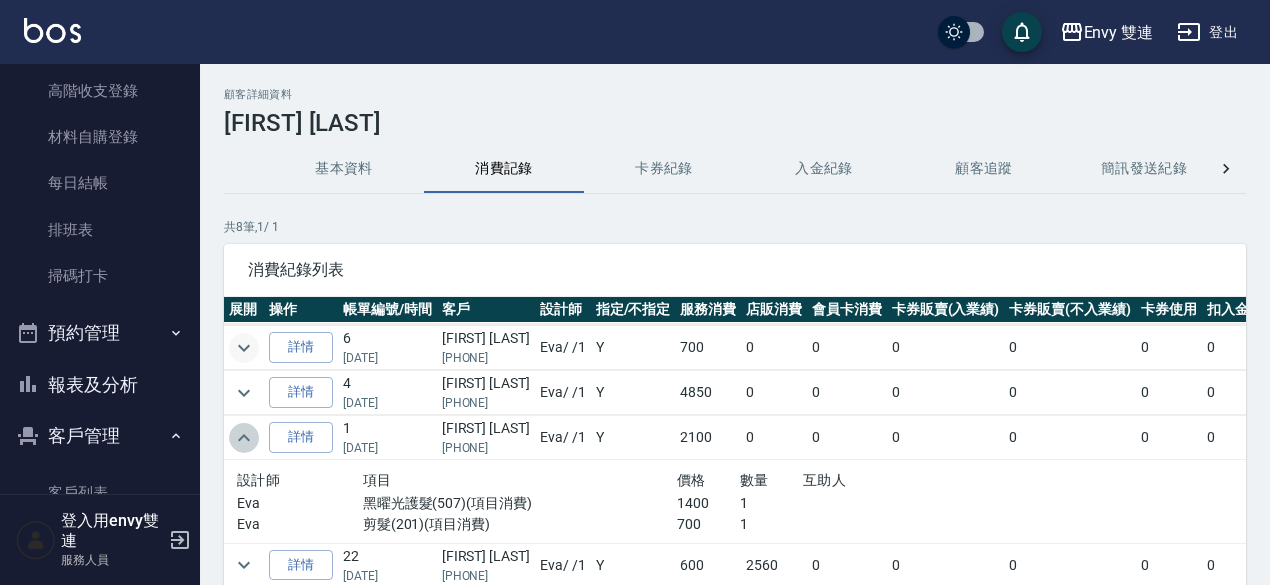click 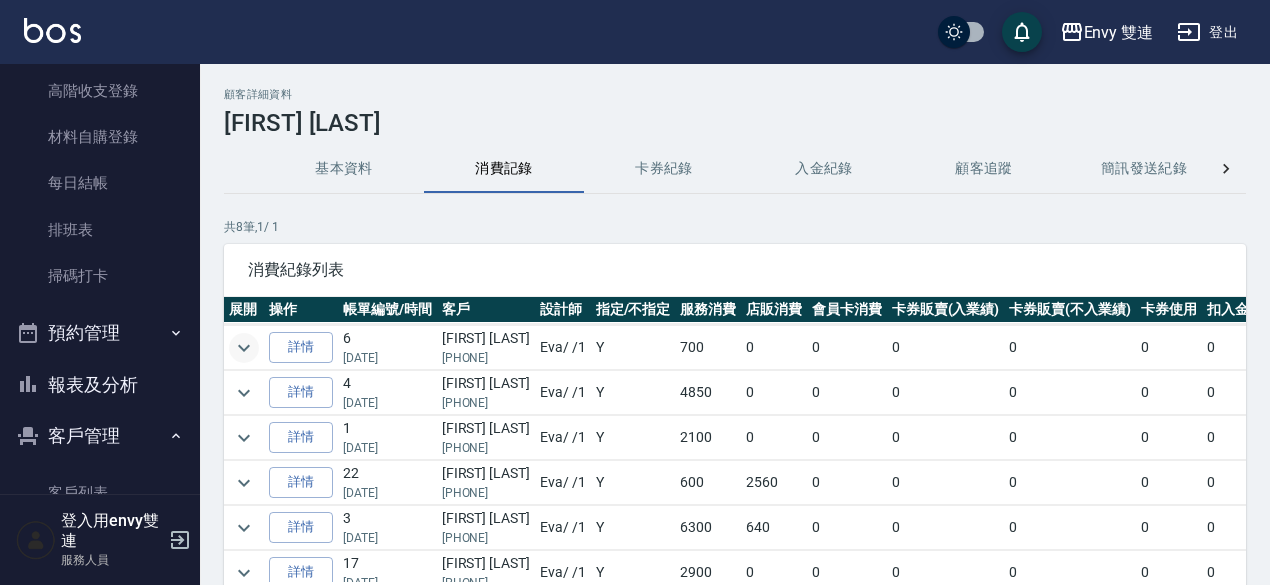 scroll, scrollTop: 110, scrollLeft: 0, axis: vertical 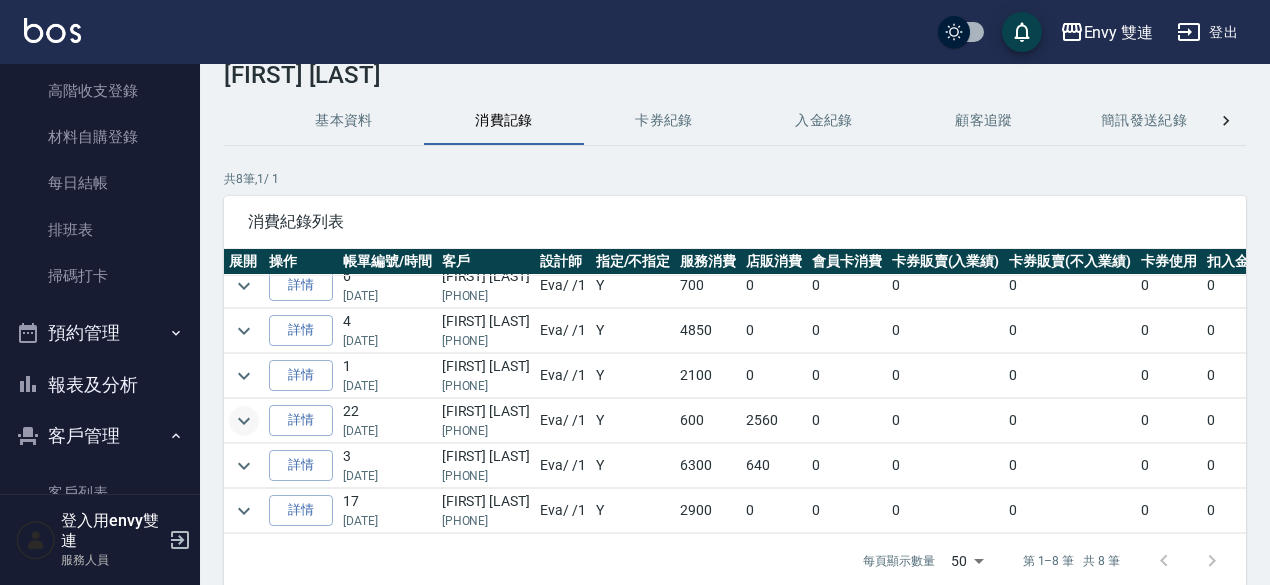 drag, startPoint x: 250, startPoint y: 427, endPoint x: 243, endPoint y: 417, distance: 12.206555 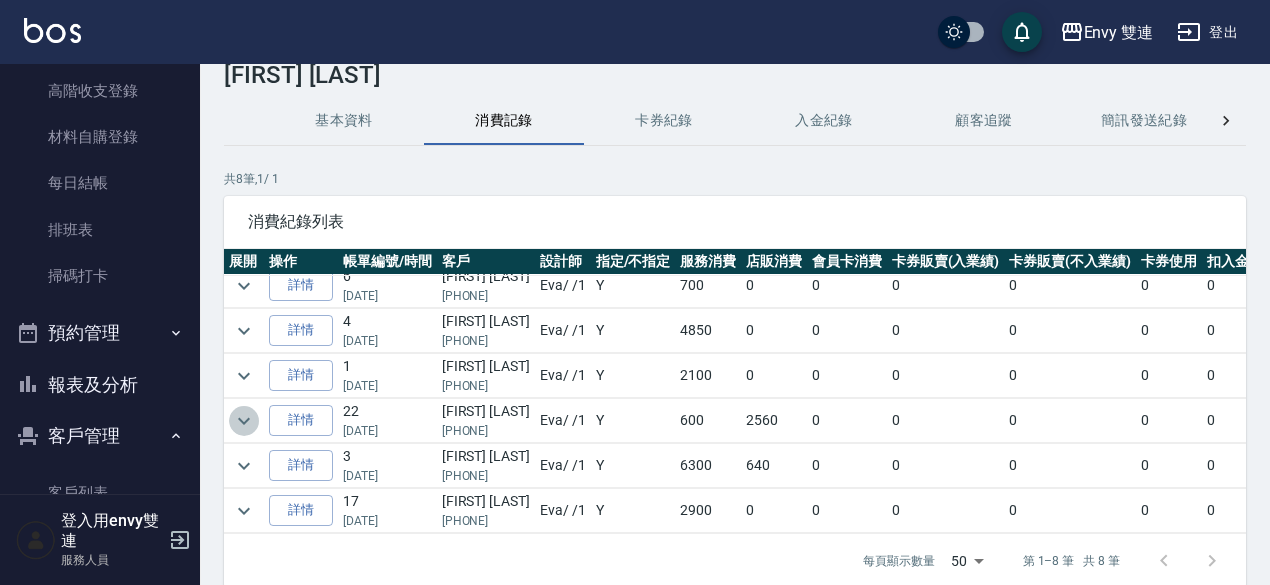 click 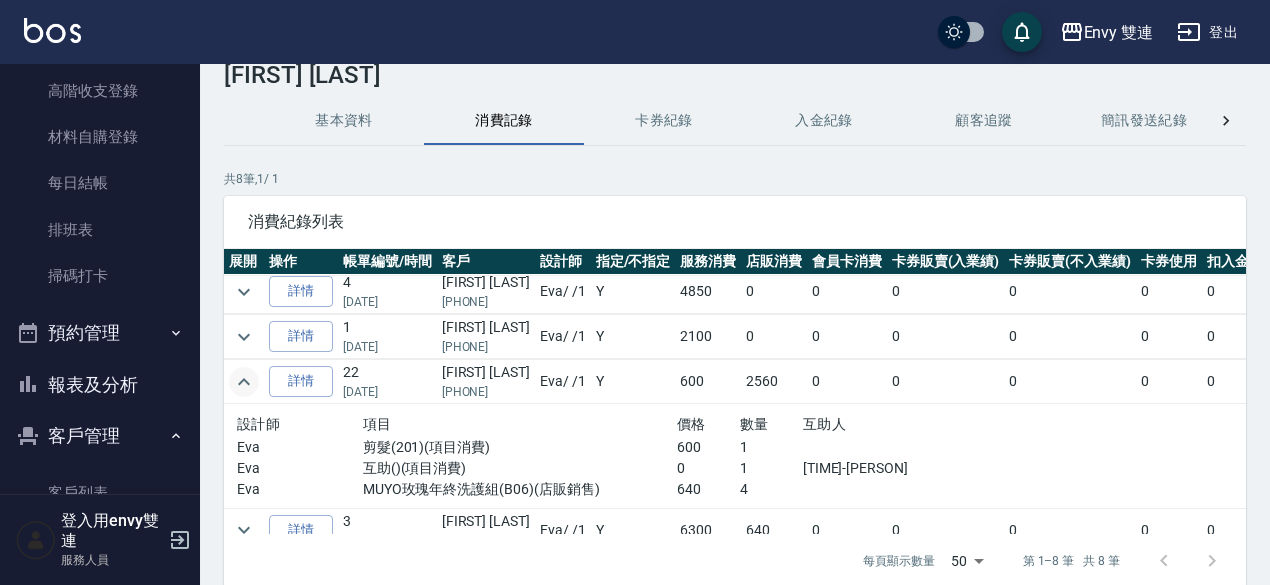 scroll, scrollTop: 134, scrollLeft: 0, axis: vertical 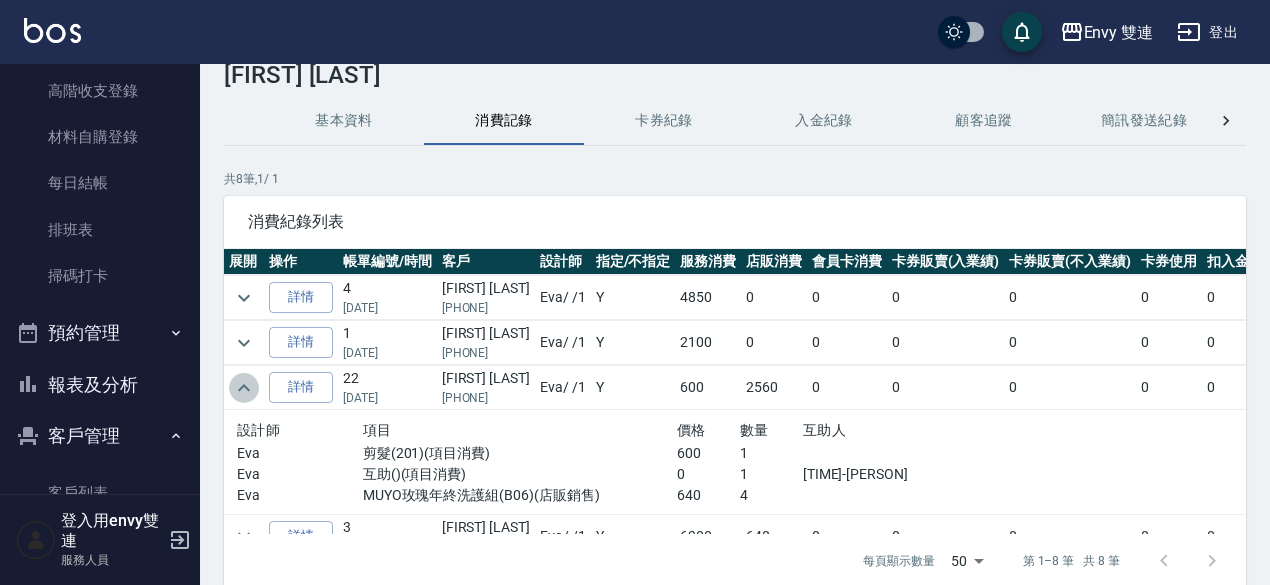 click 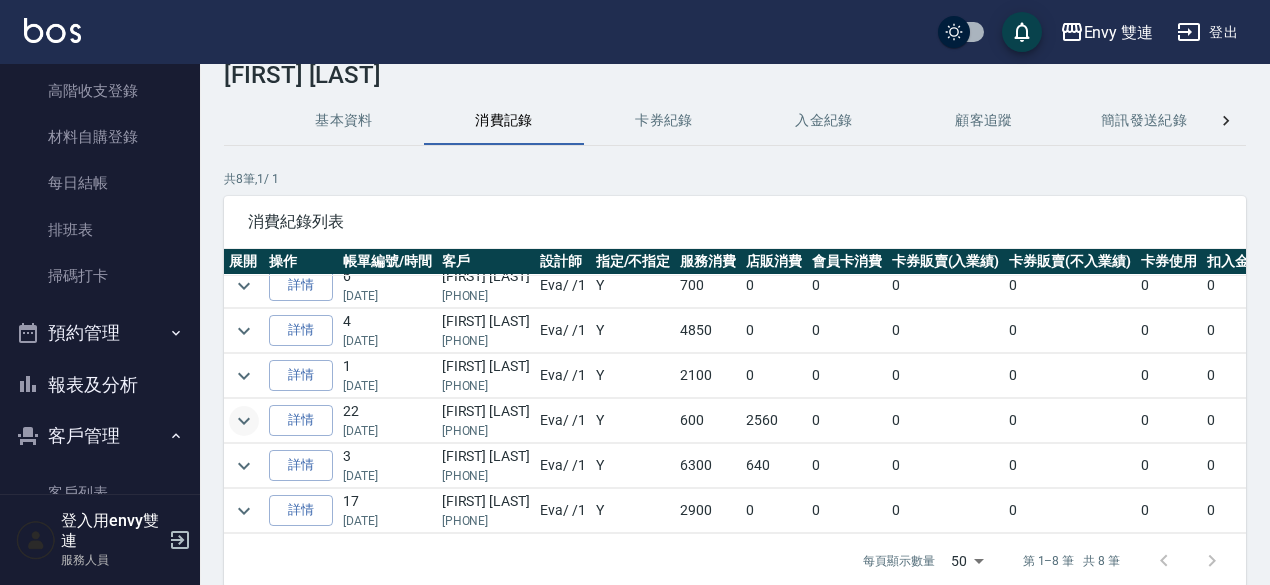 scroll, scrollTop: 110, scrollLeft: 0, axis: vertical 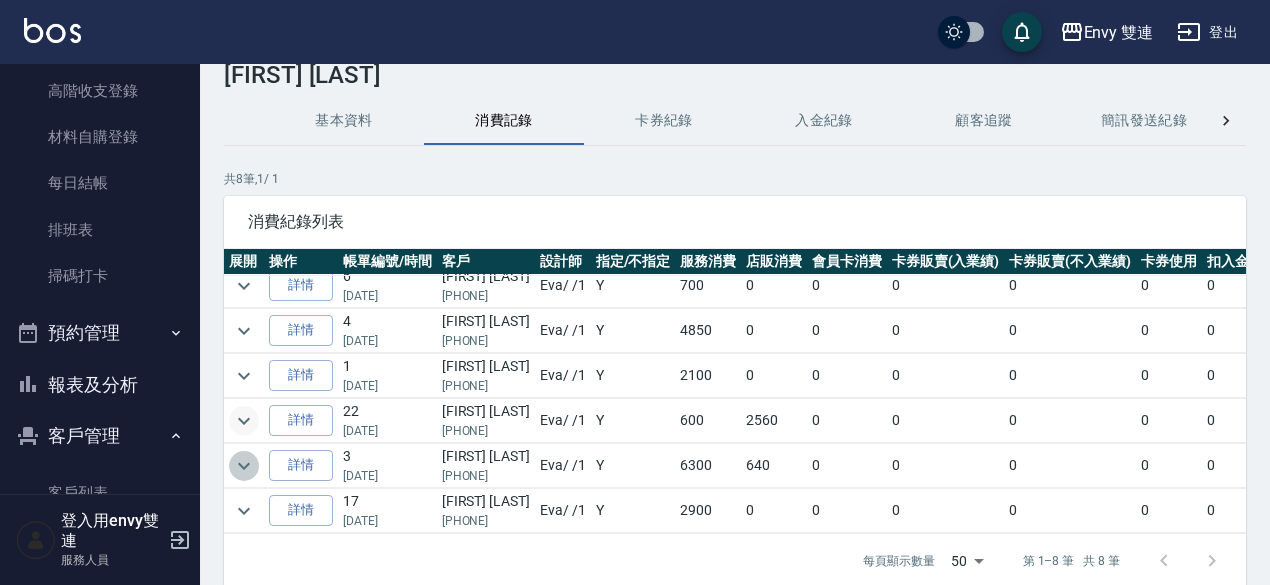 click 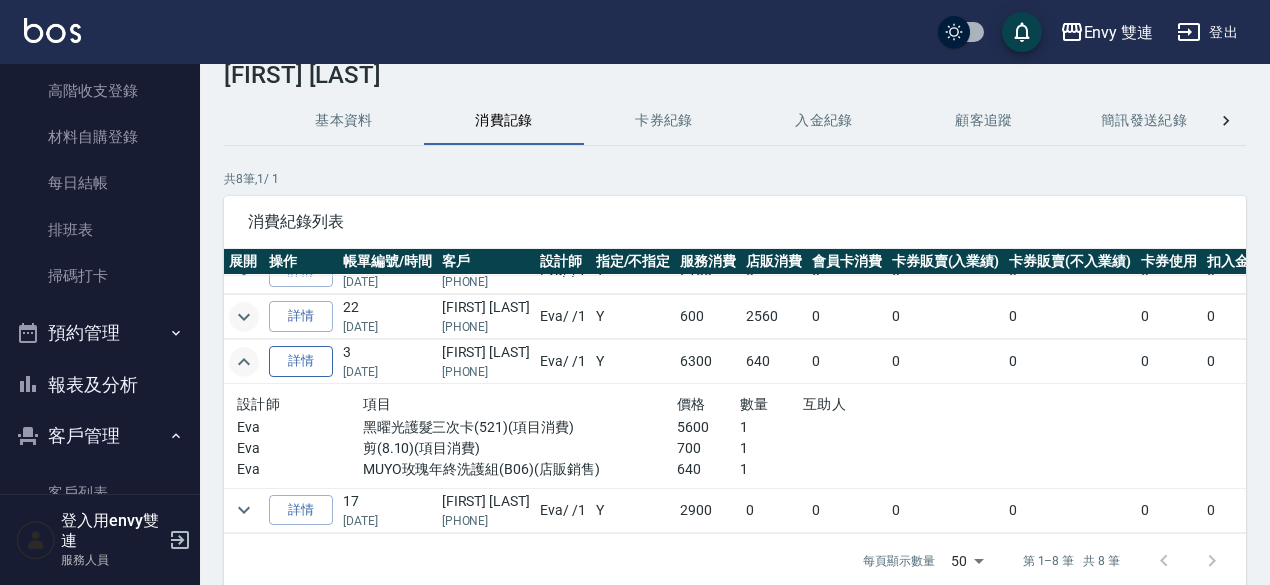 scroll, scrollTop: 214, scrollLeft: 0, axis: vertical 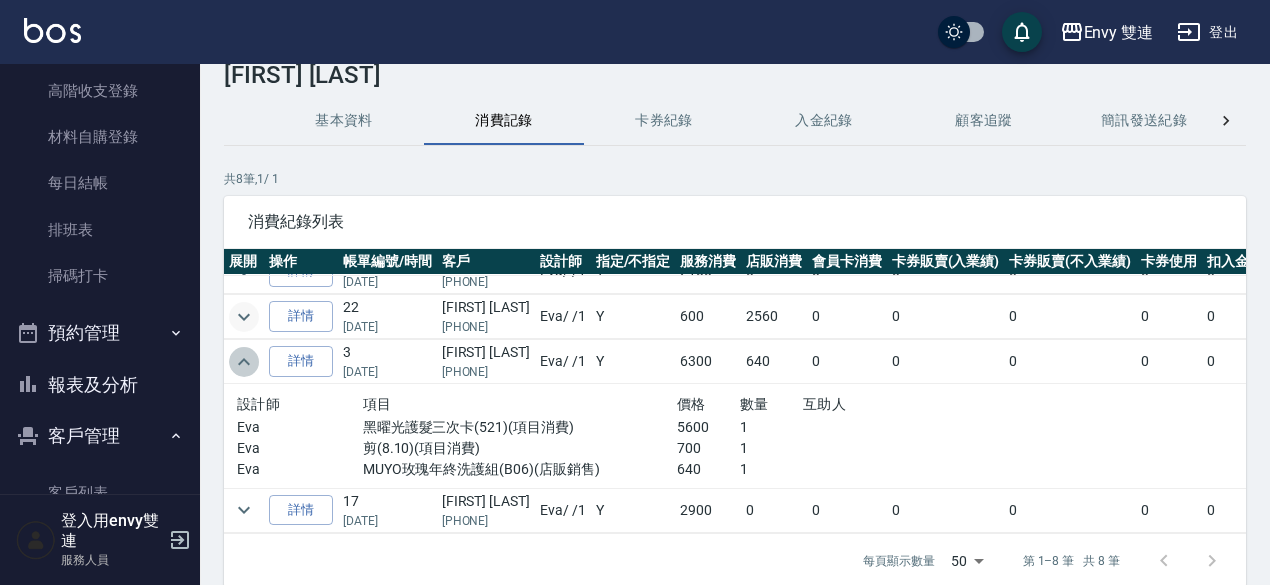 click 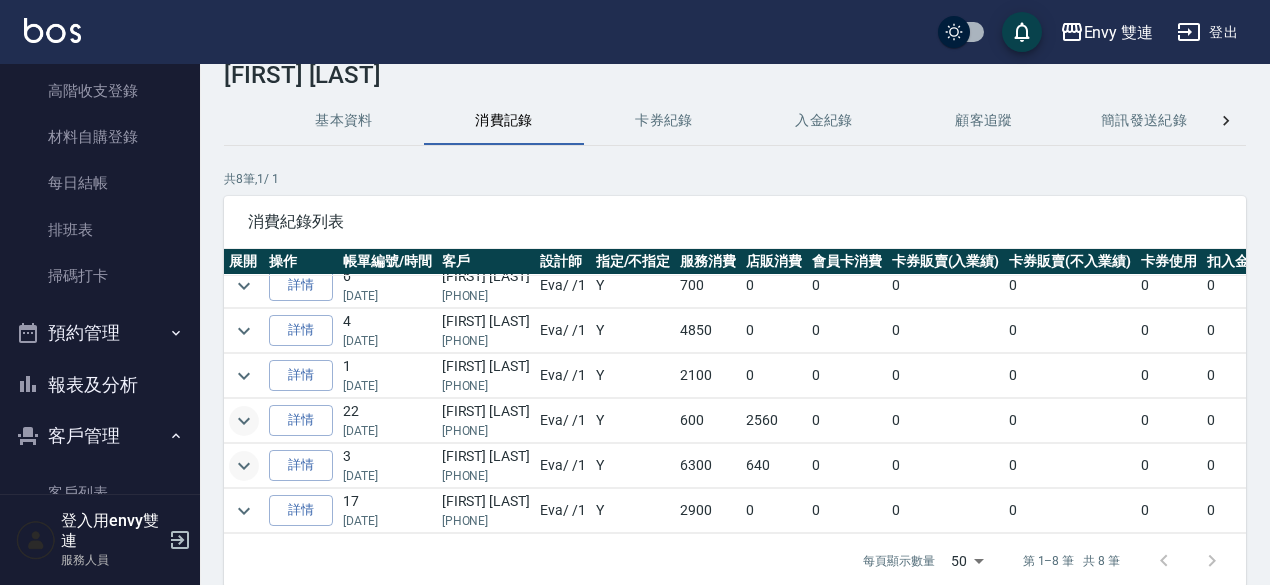 scroll, scrollTop: 110, scrollLeft: 0, axis: vertical 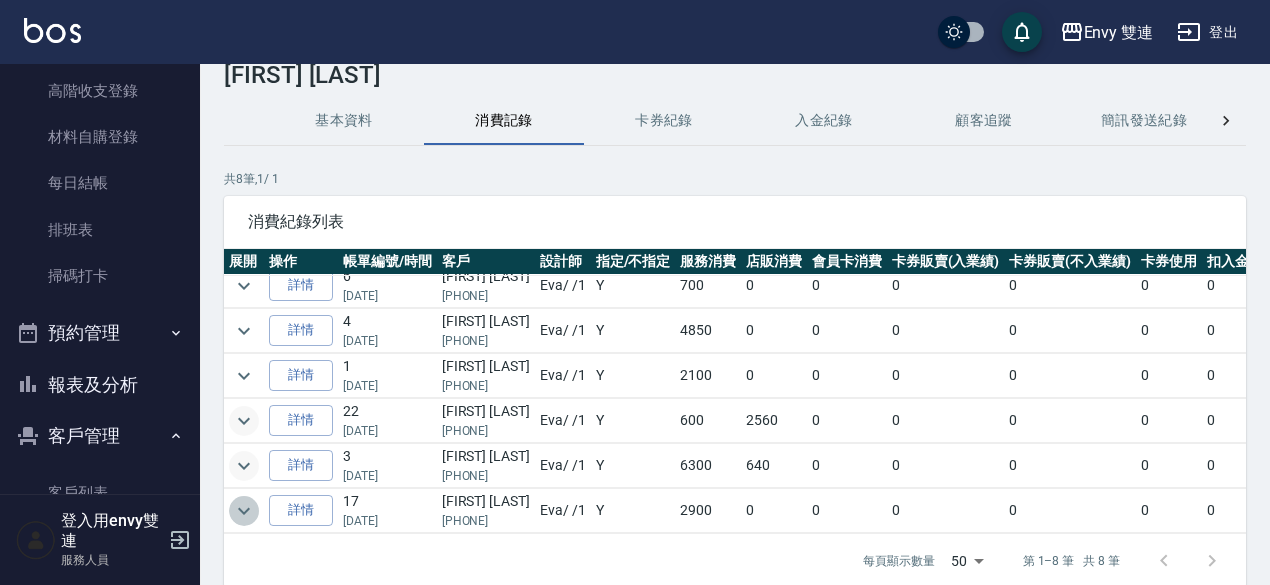 click 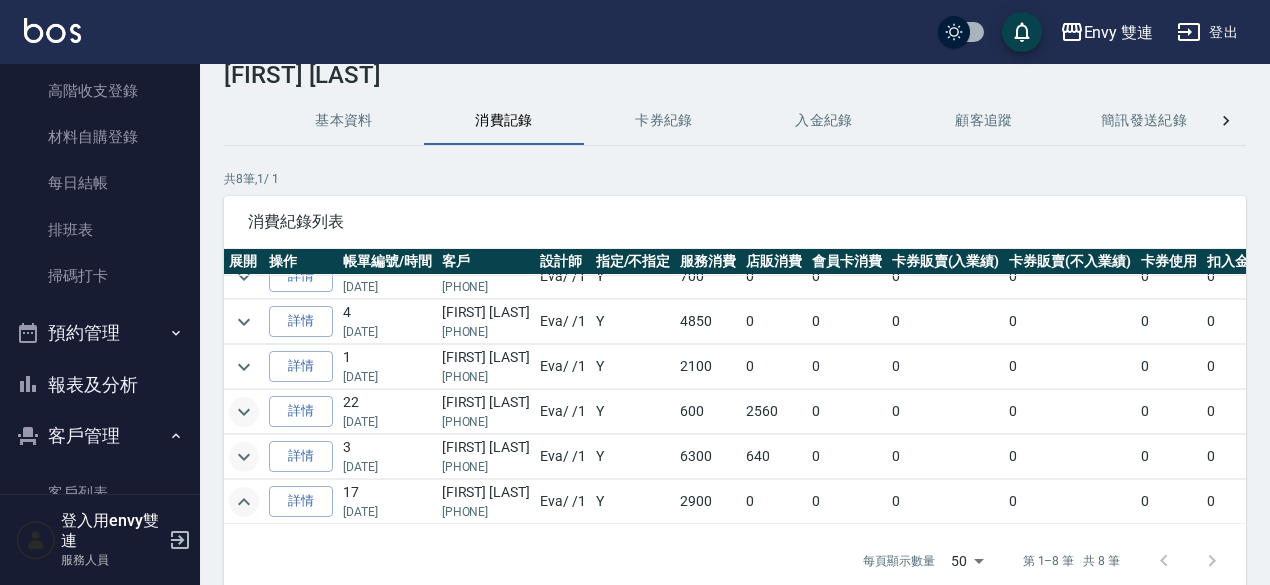 scroll, scrollTop: 192, scrollLeft: 0, axis: vertical 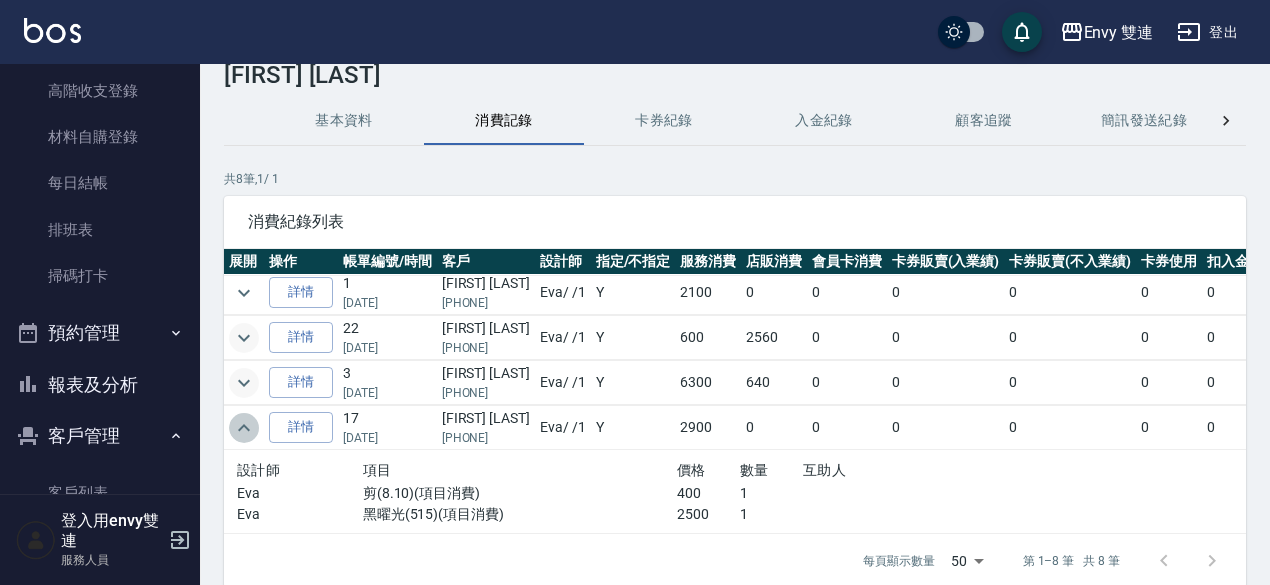 click 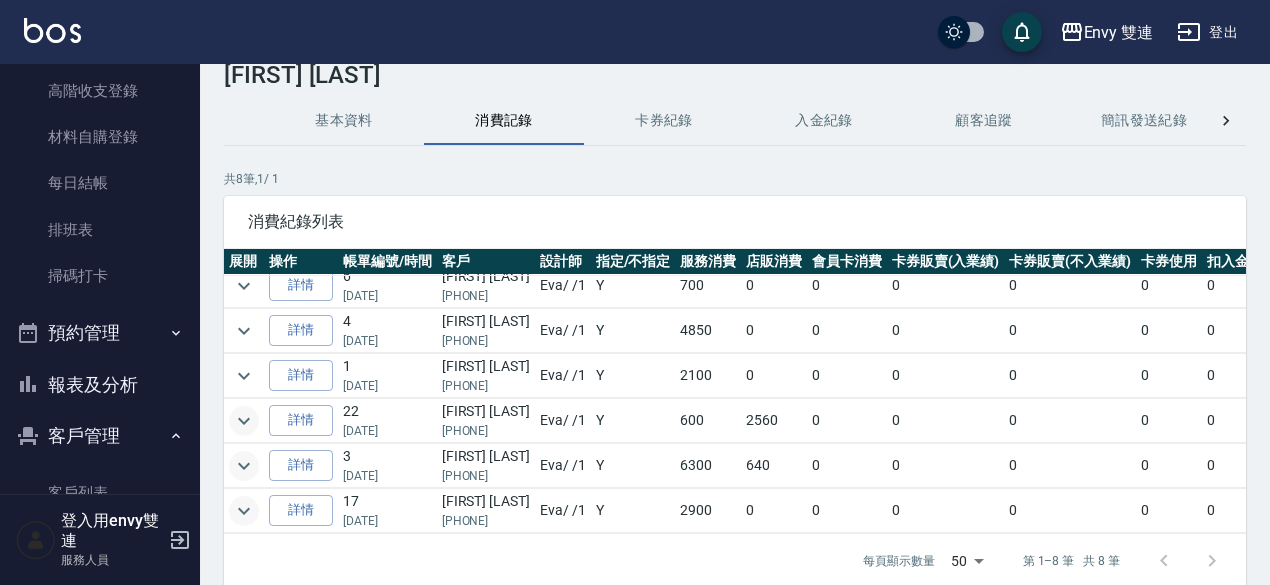 scroll, scrollTop: 0, scrollLeft: 0, axis: both 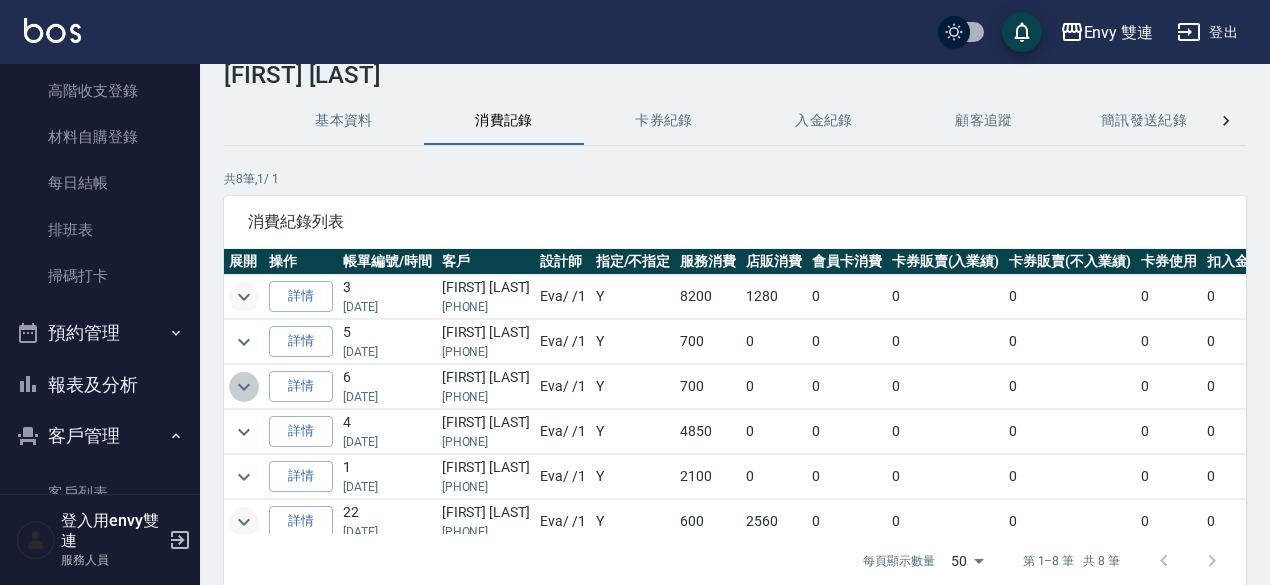 click 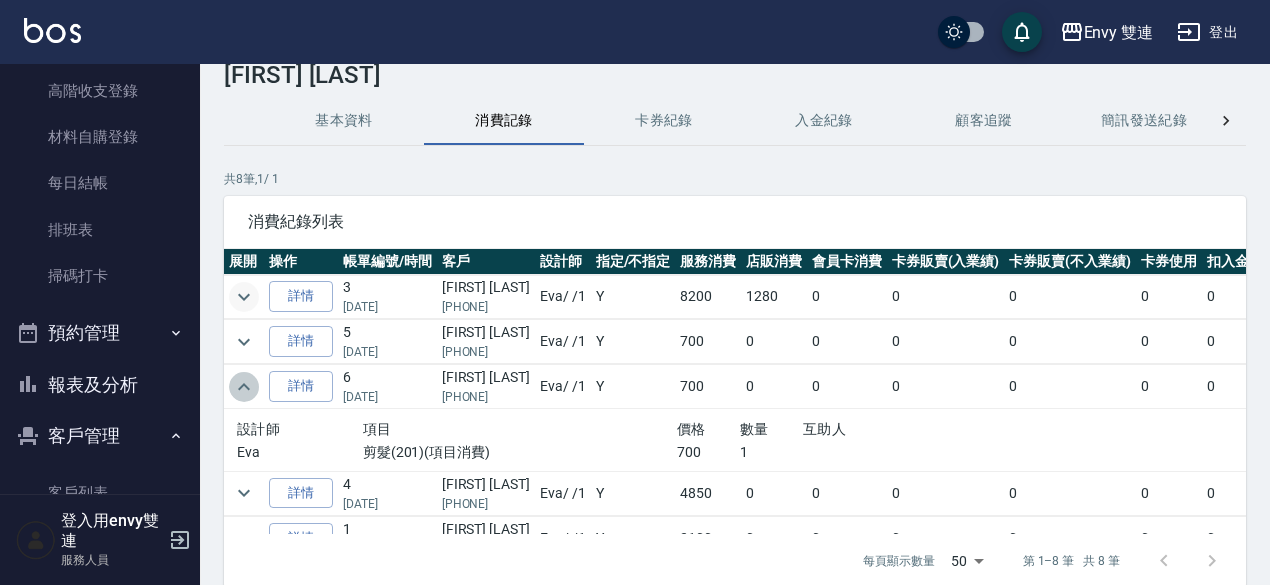 click 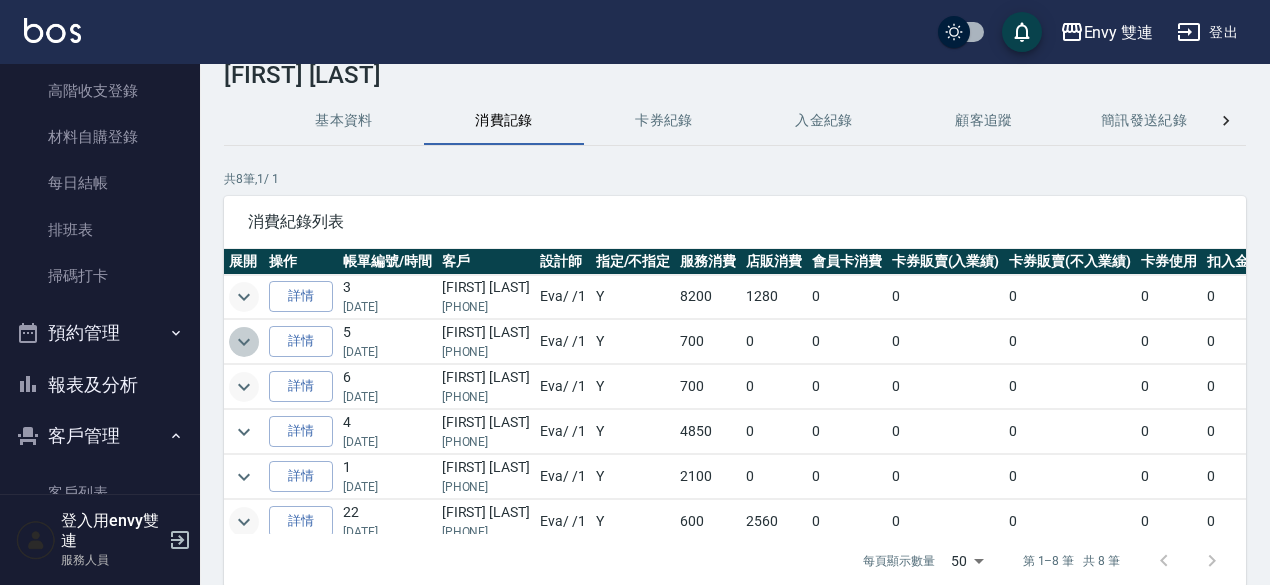 click 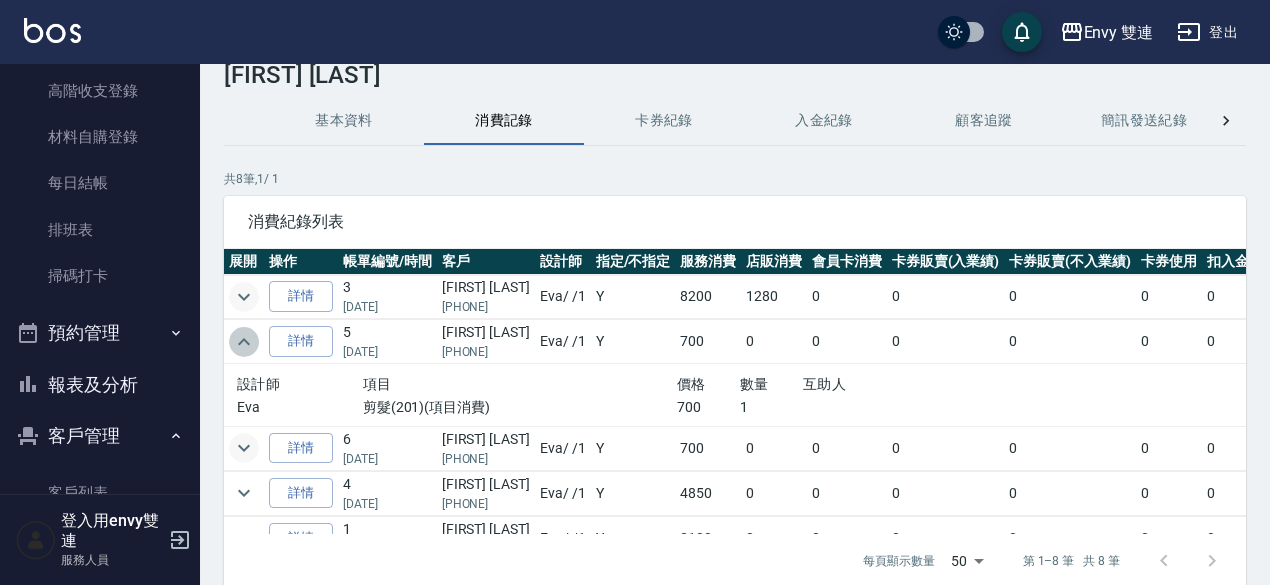 click 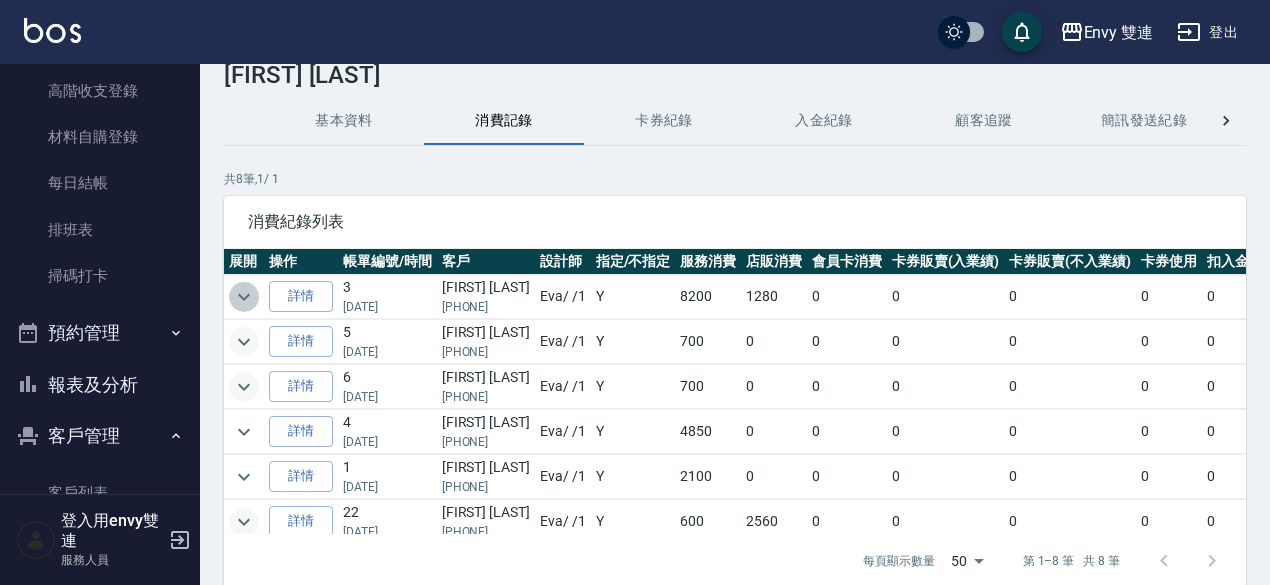 click 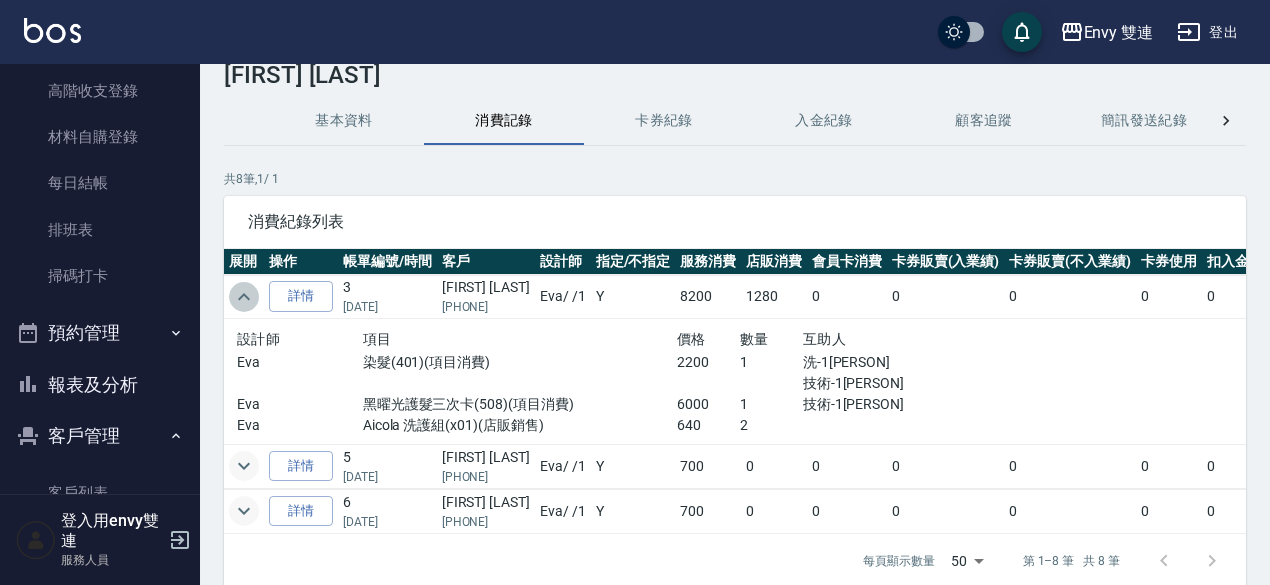 click 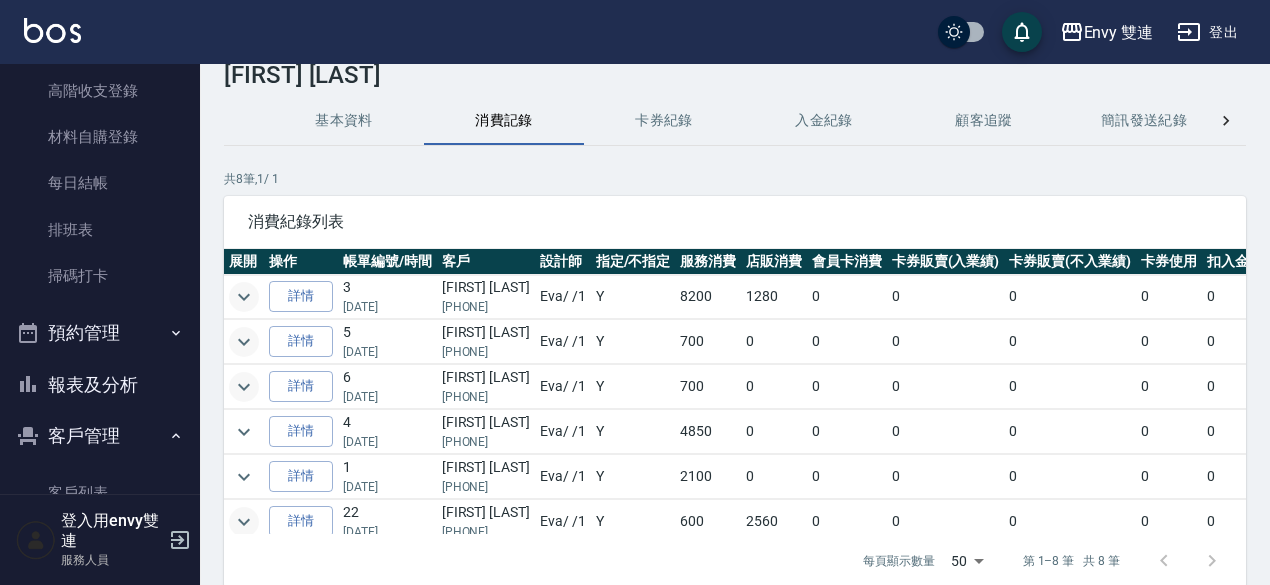 scroll, scrollTop: 0, scrollLeft: 0, axis: both 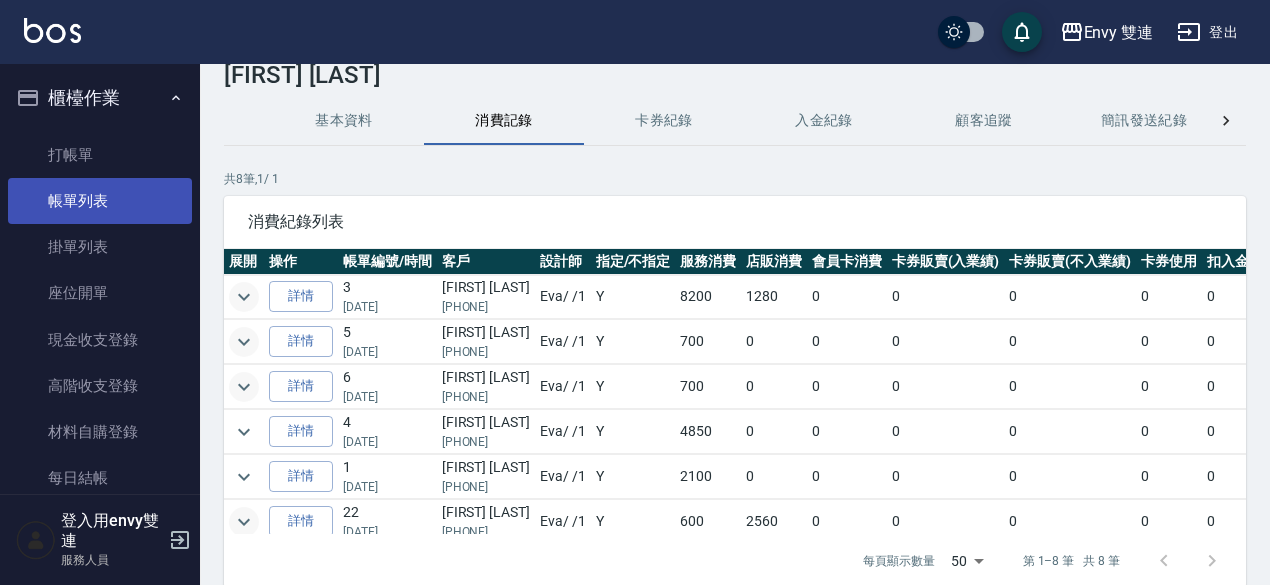 click on "帳單列表" at bounding box center [100, 201] 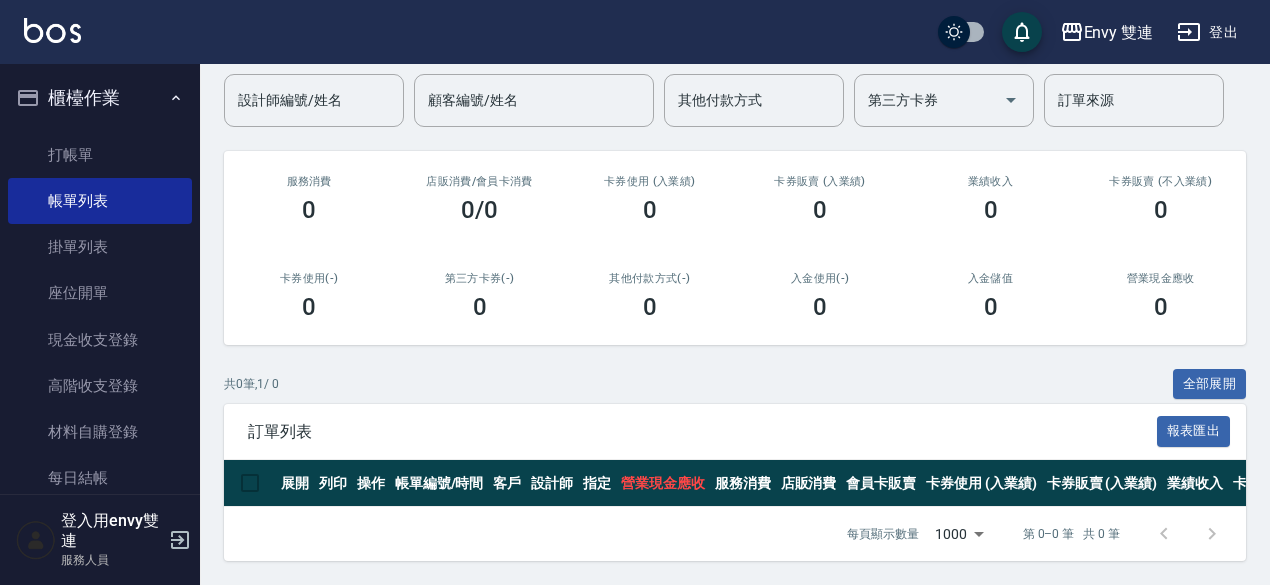 scroll, scrollTop: 0, scrollLeft: 0, axis: both 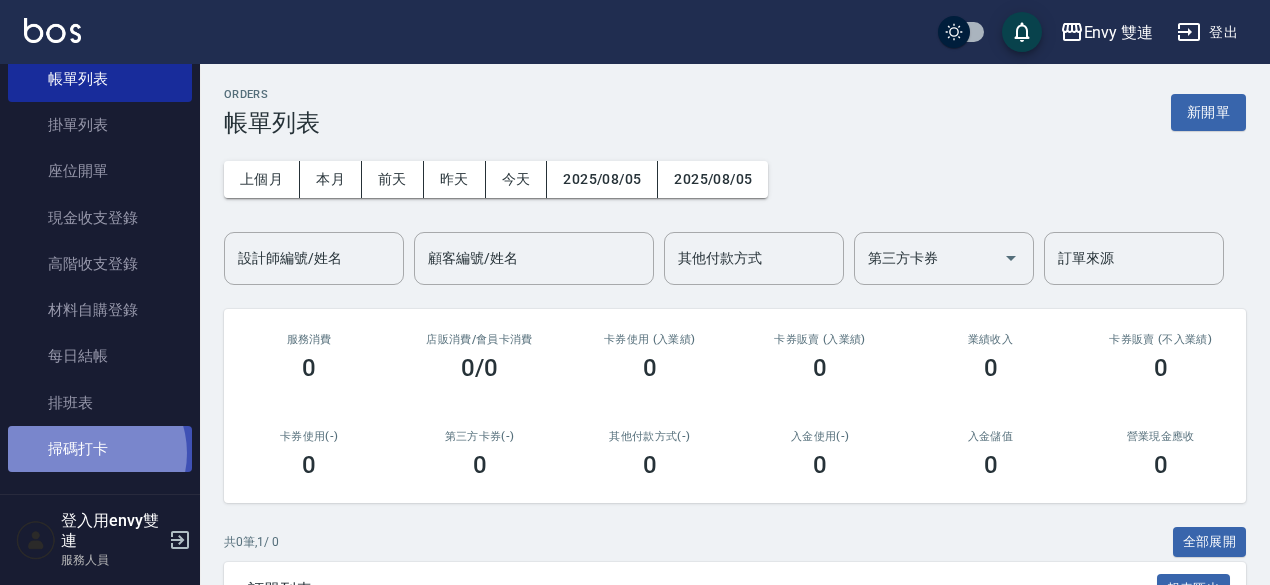 click on "掃碼打卡" at bounding box center [100, 449] 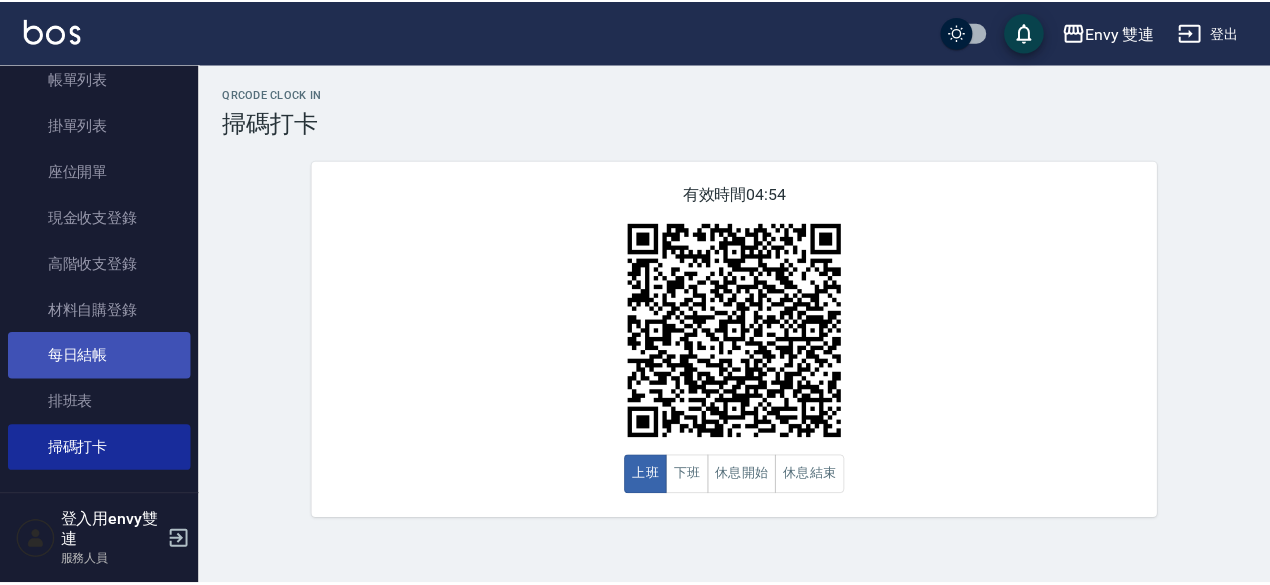 scroll, scrollTop: 0, scrollLeft: 0, axis: both 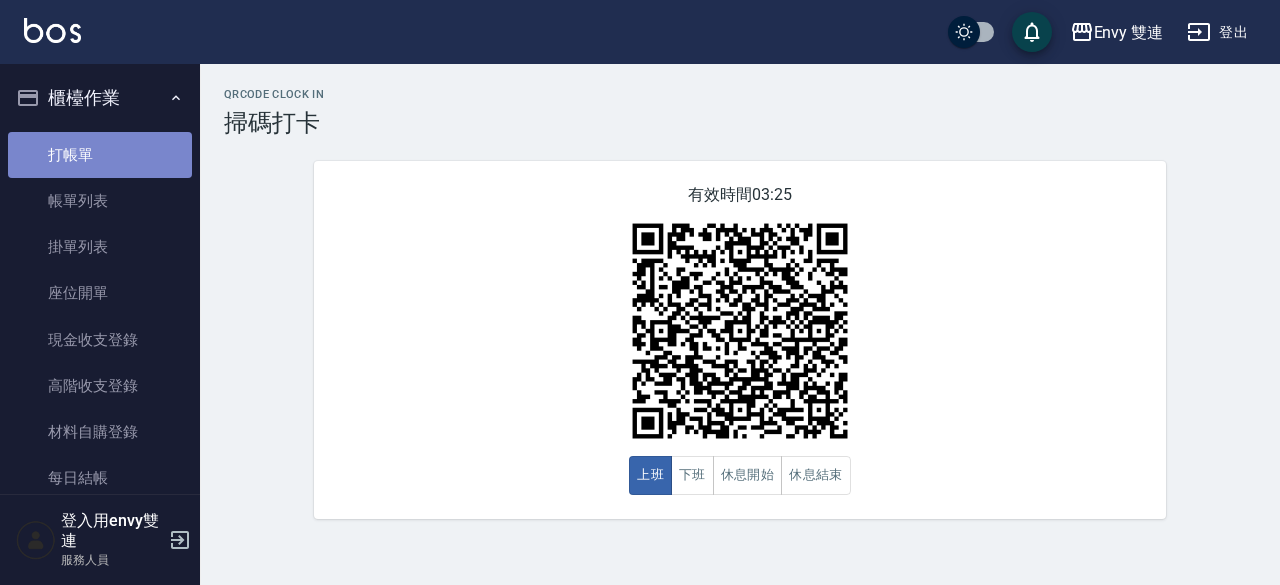 click on "打帳單" at bounding box center [100, 155] 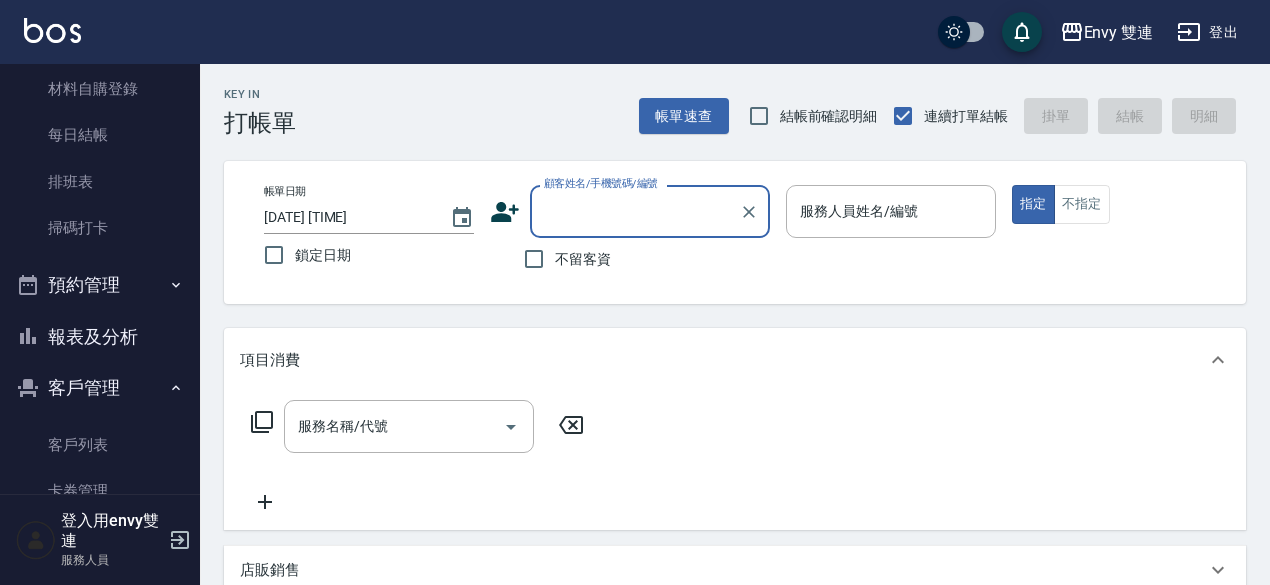 scroll, scrollTop: 344, scrollLeft: 0, axis: vertical 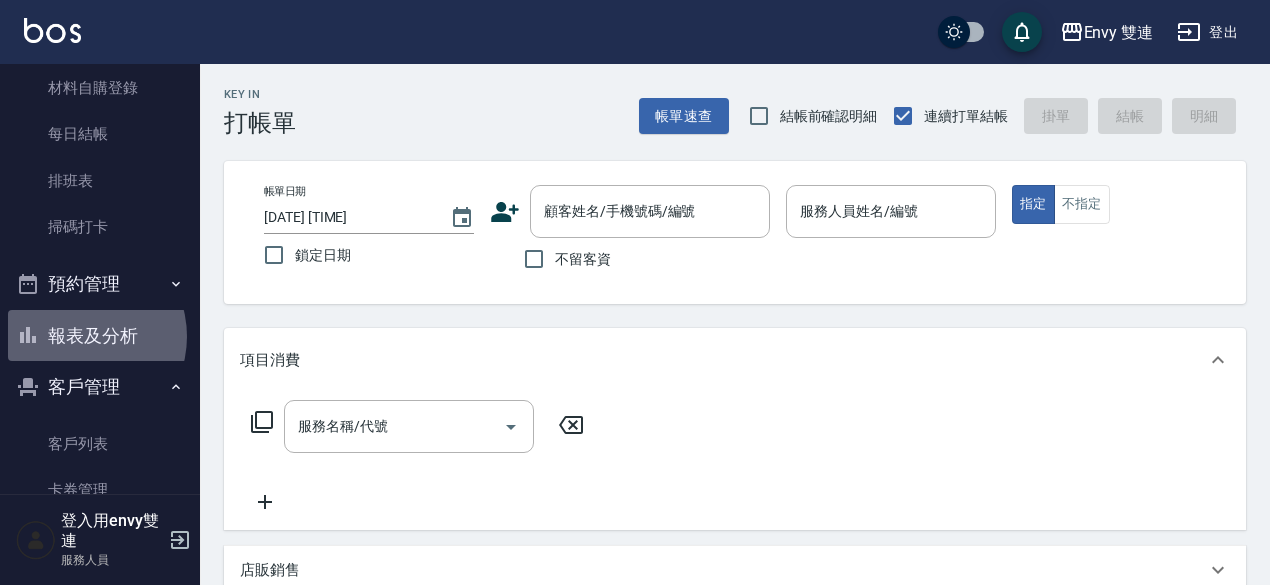 click on "報表及分析" at bounding box center [100, 336] 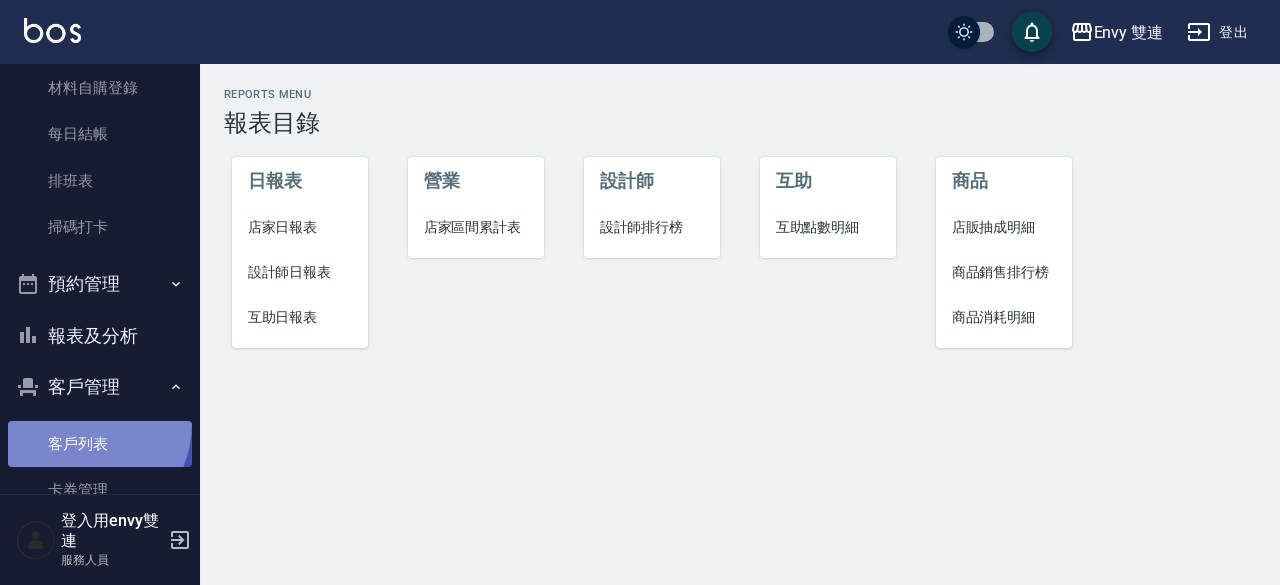 click on "客戶列表" at bounding box center [100, 444] 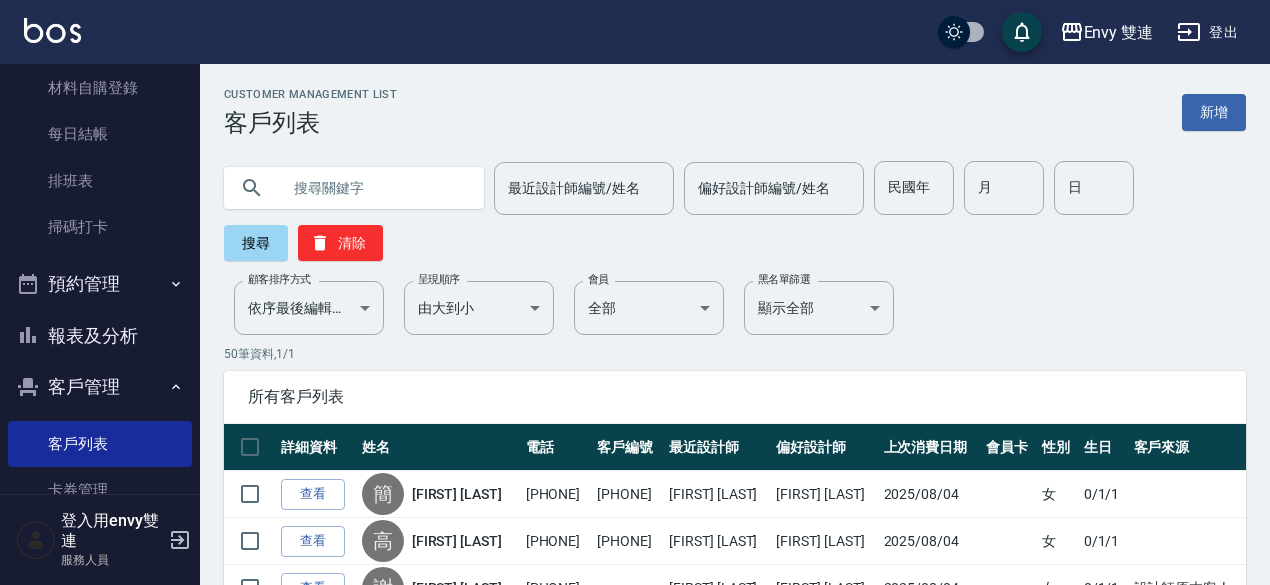 click at bounding box center [374, 188] 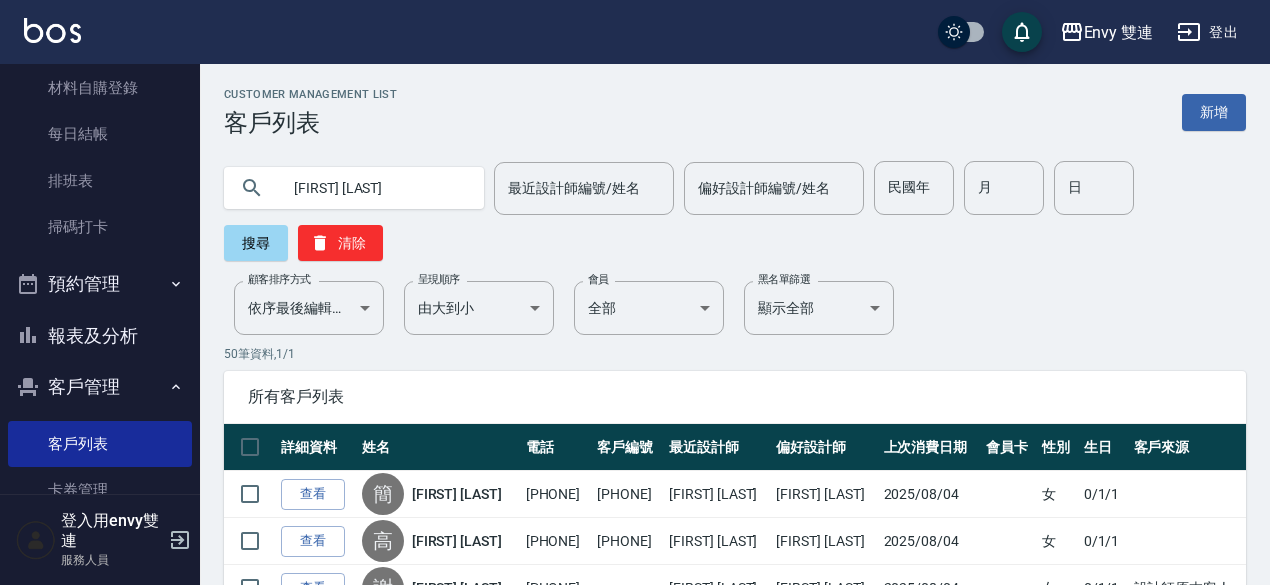type on "[FIRST] [LAST]" 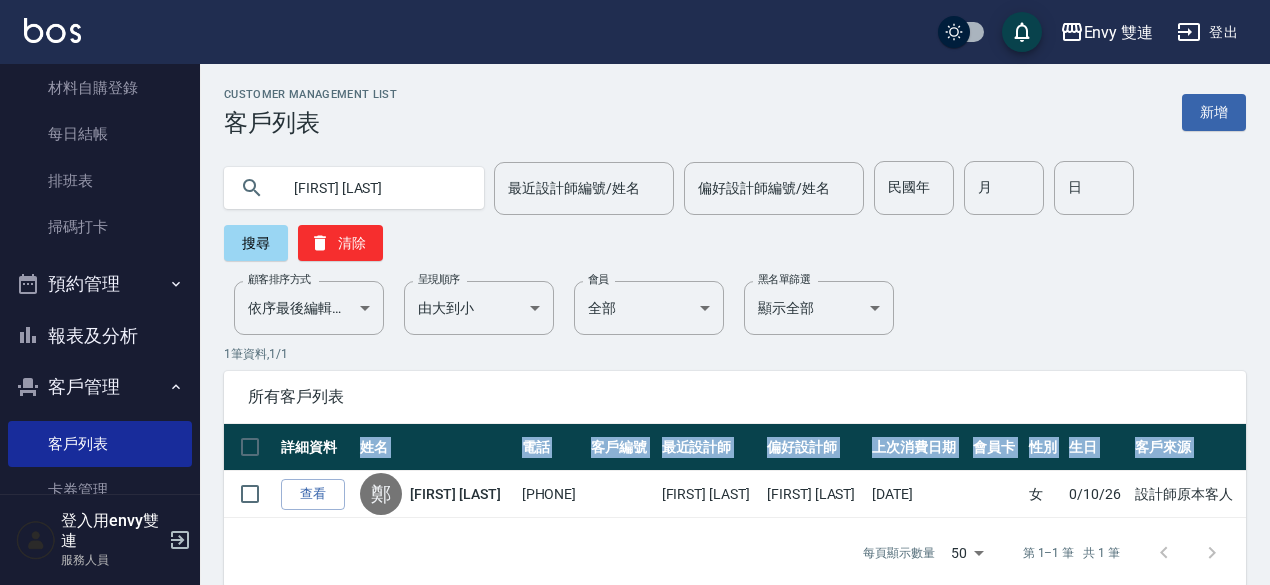 drag, startPoint x: 276, startPoint y: 489, endPoint x: 342, endPoint y: 468, distance: 69.260376 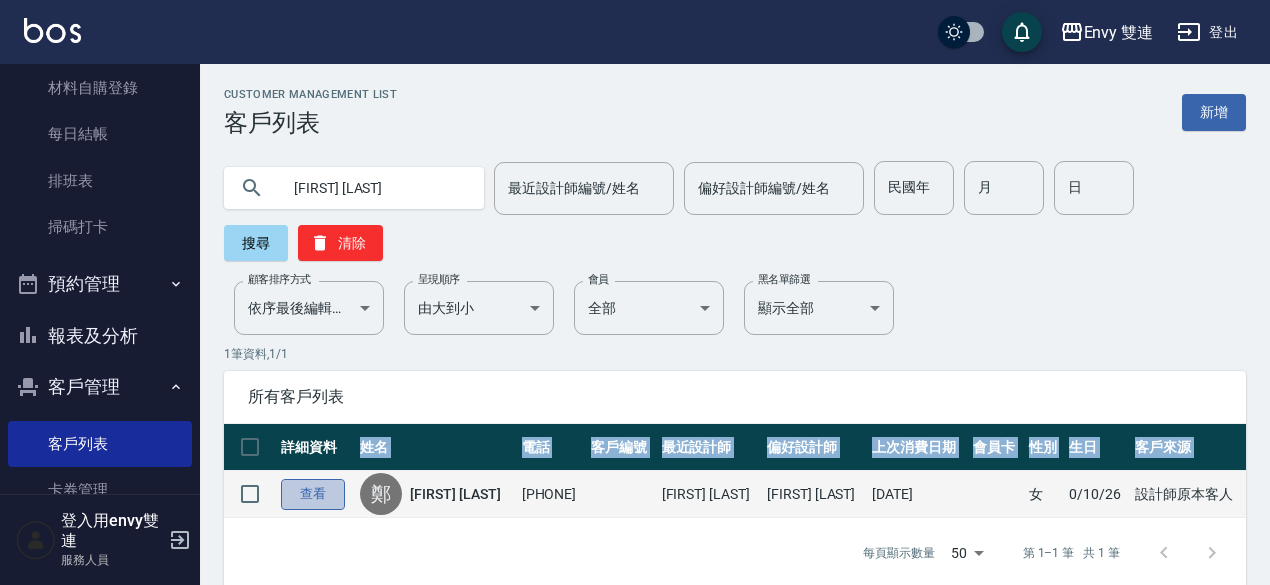 click on "查看" at bounding box center [313, 494] 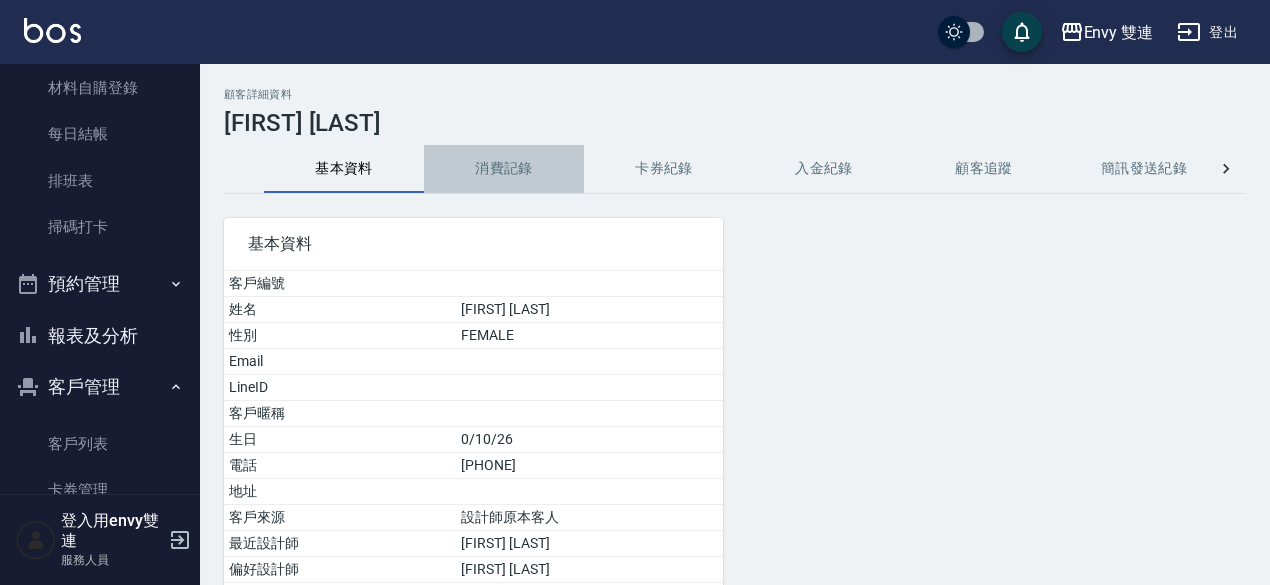 click on "消費記錄" at bounding box center [504, 169] 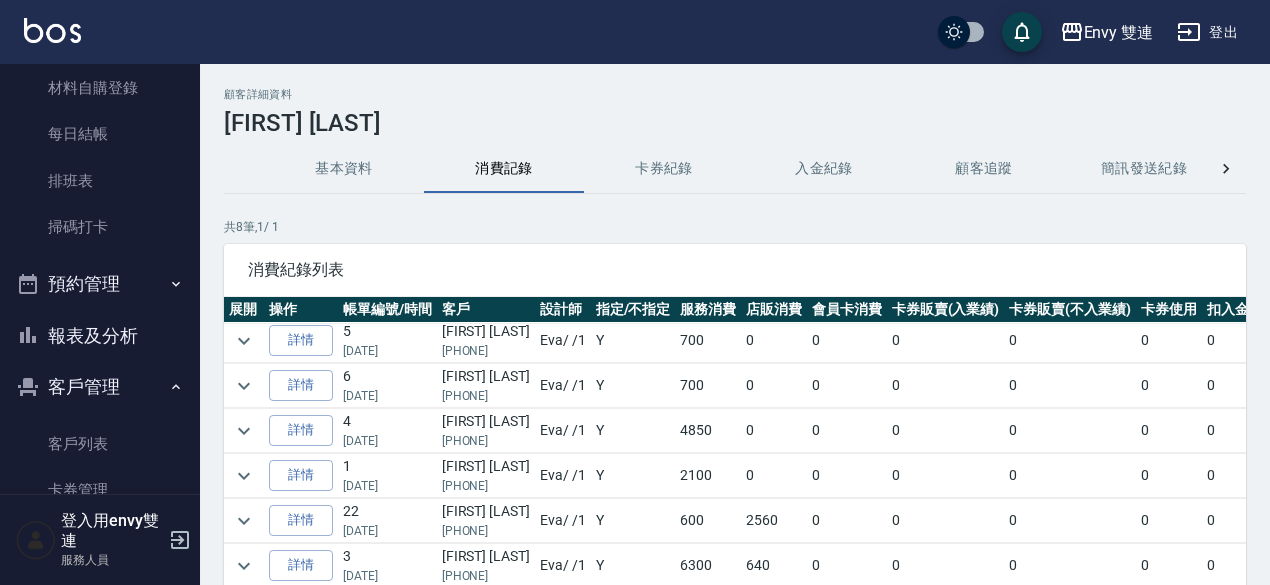 scroll, scrollTop: 51, scrollLeft: 0, axis: vertical 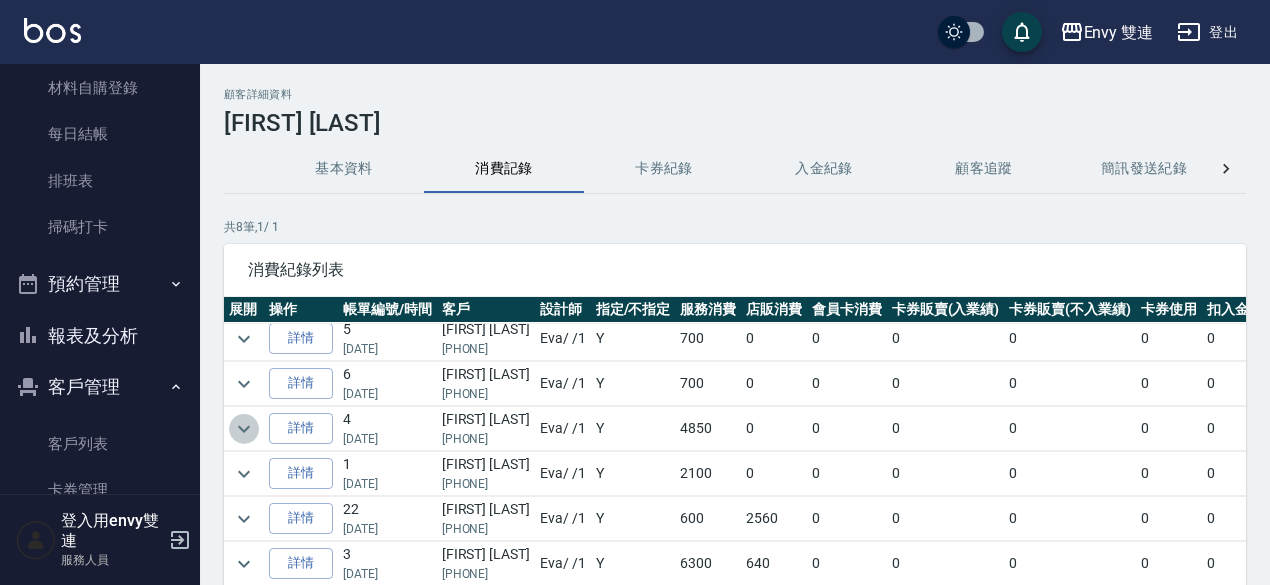 click 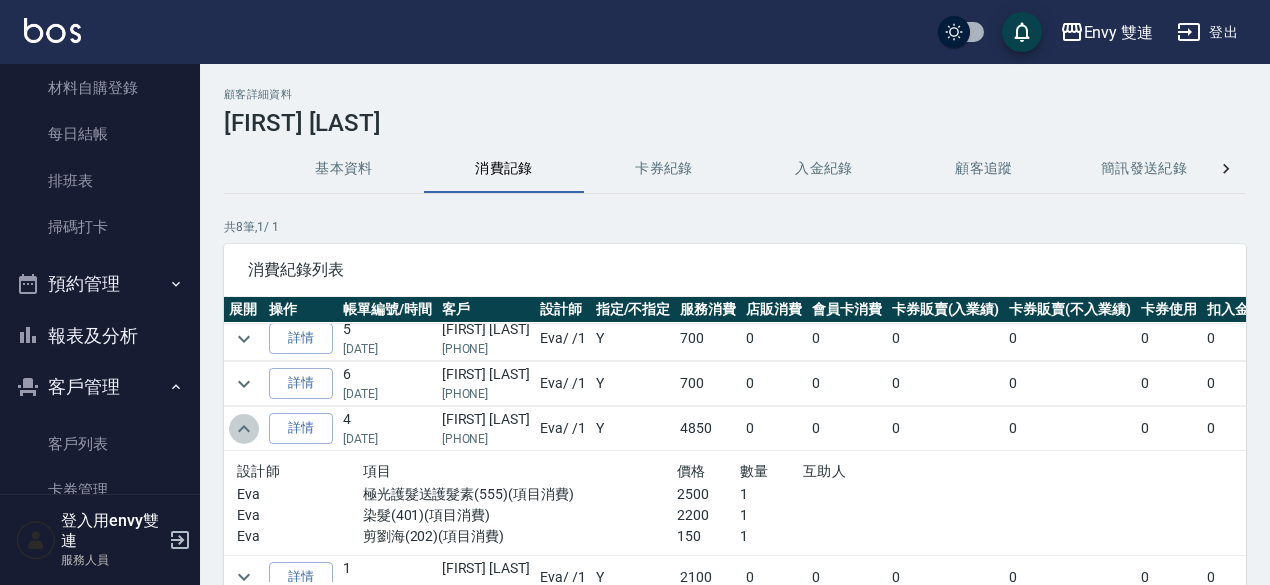 click 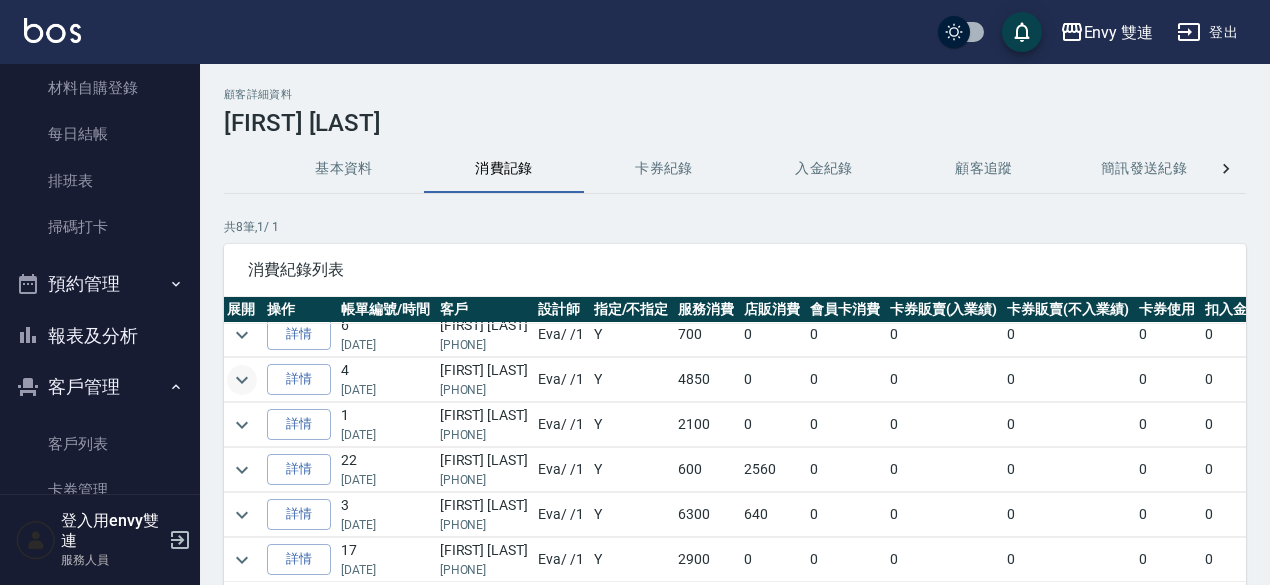 scroll, scrollTop: 110, scrollLeft: 2, axis: both 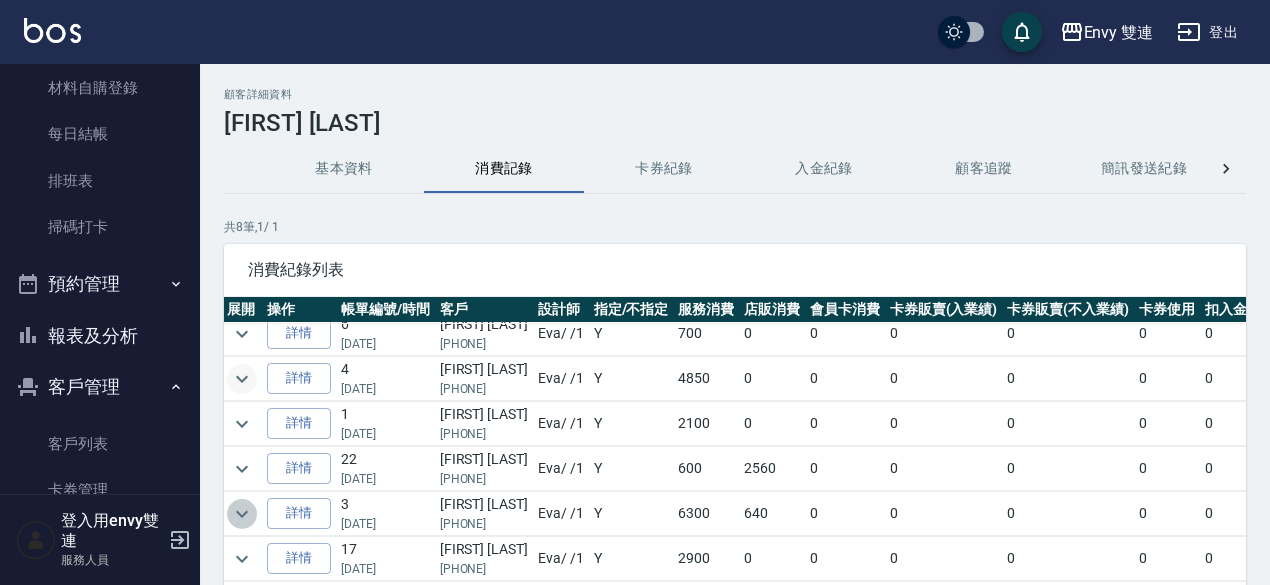 click 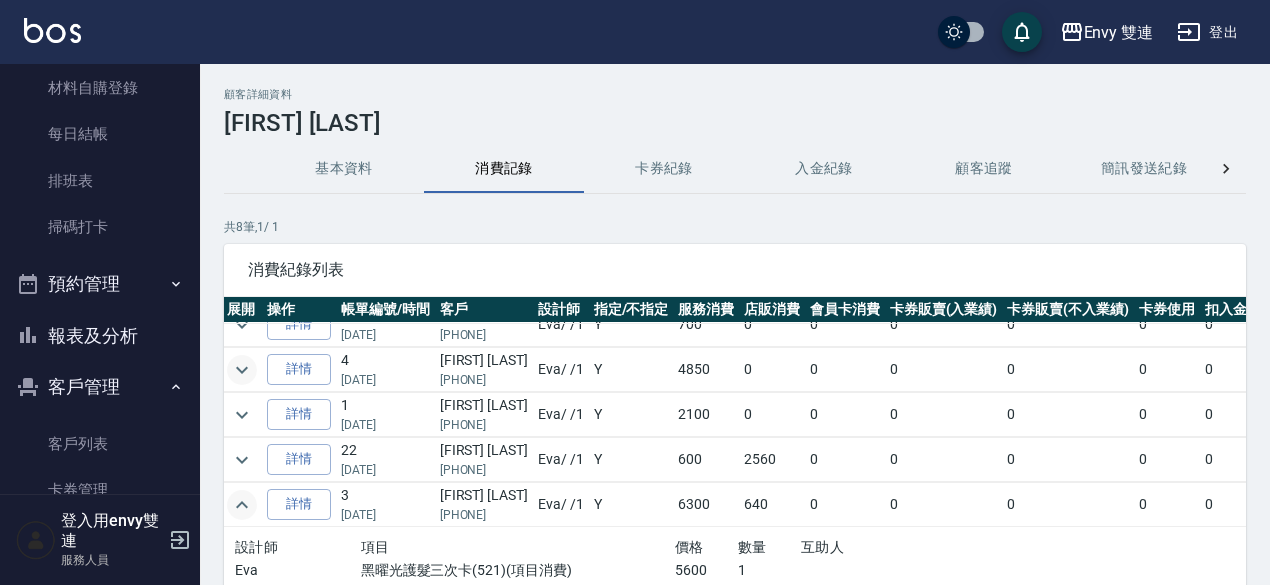 scroll, scrollTop: 136, scrollLeft: 0, axis: vertical 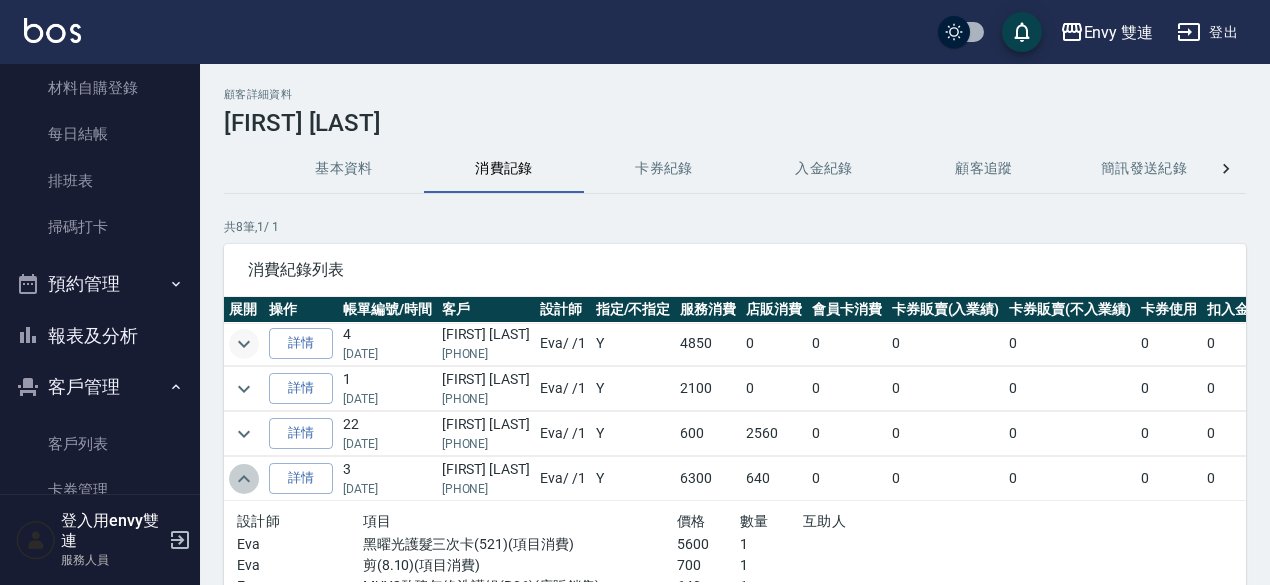 click 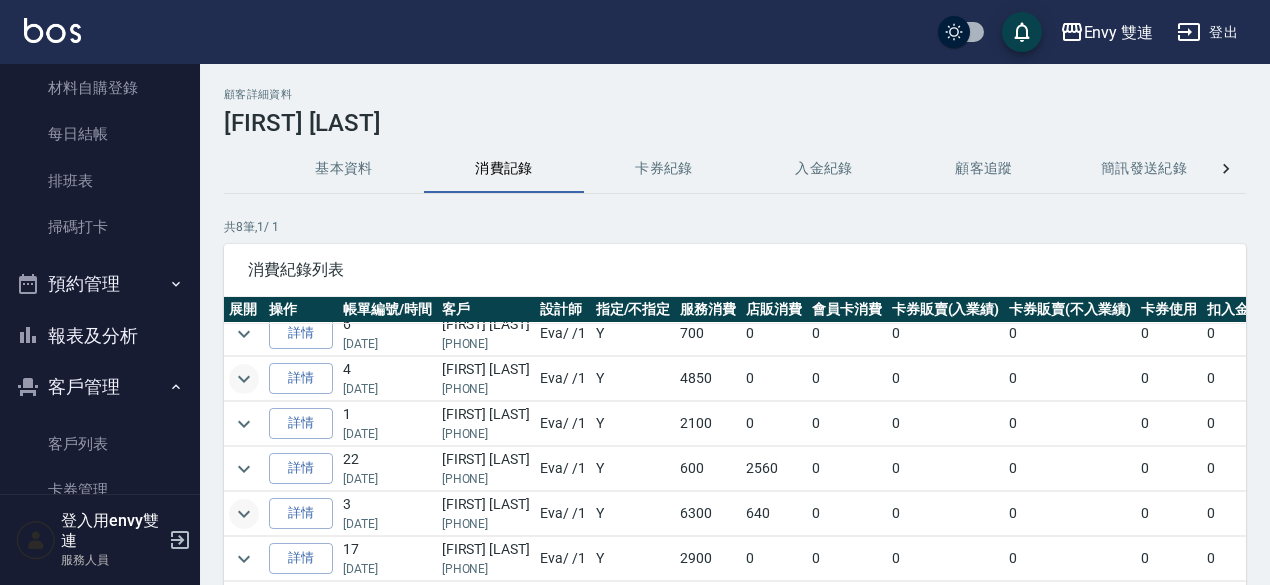 scroll, scrollTop: 0, scrollLeft: 0, axis: both 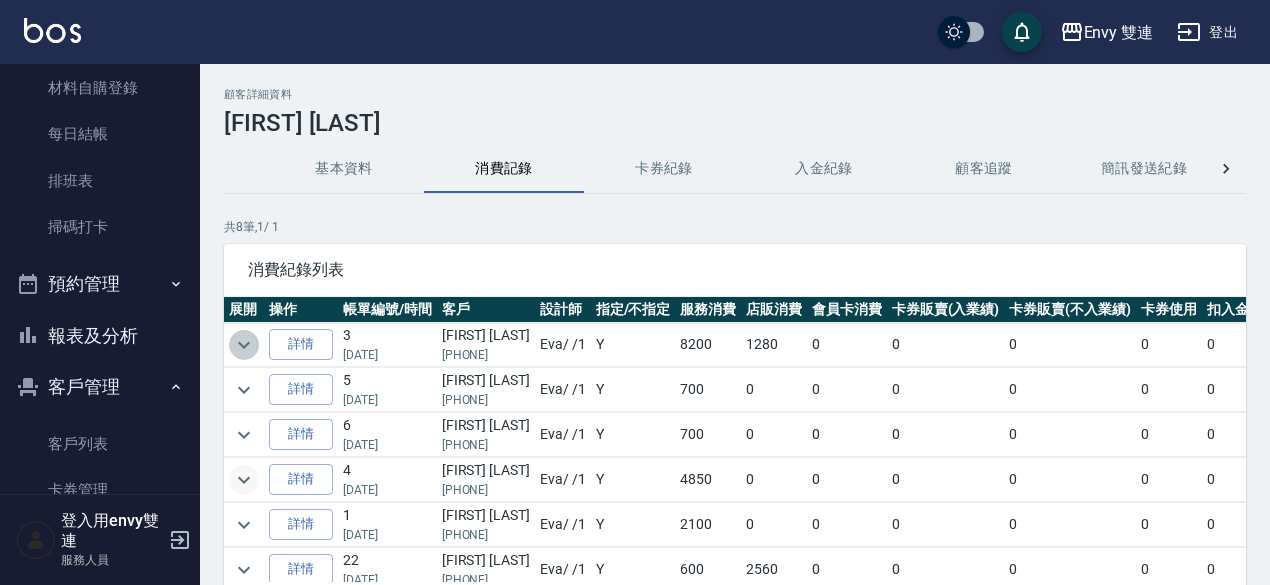 click 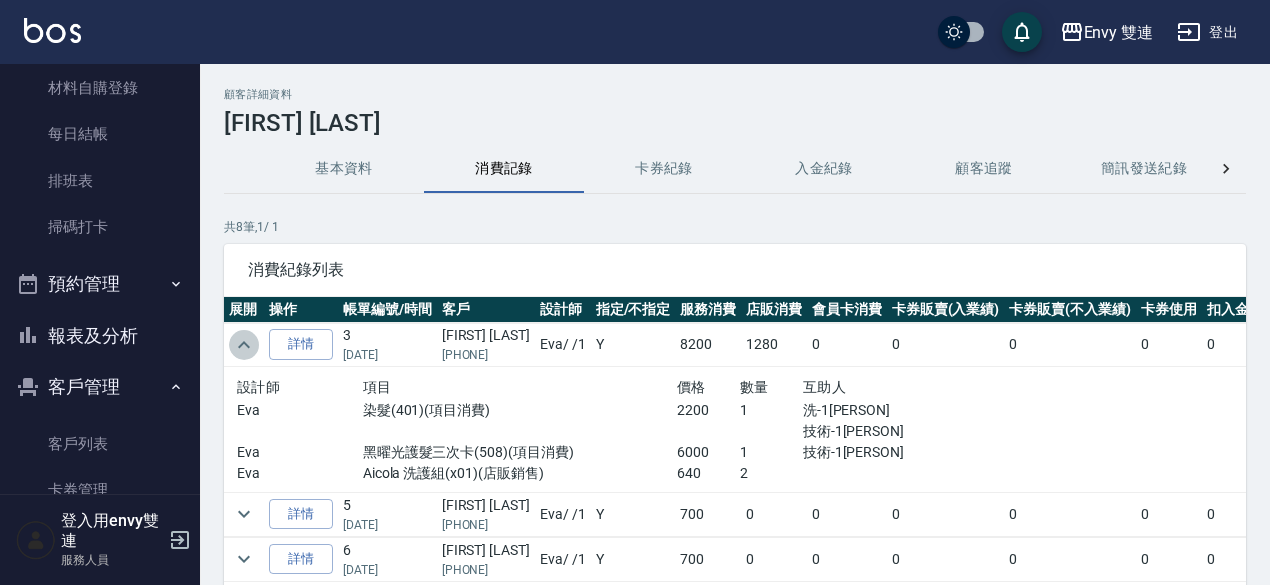click 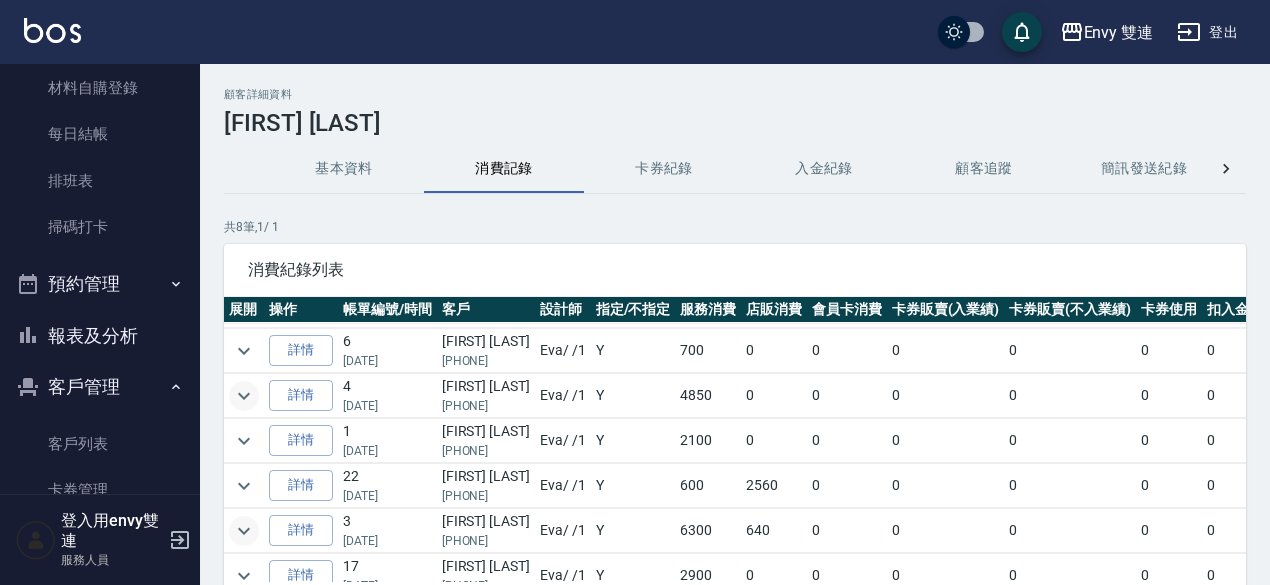 scroll, scrollTop: 110, scrollLeft: 0, axis: vertical 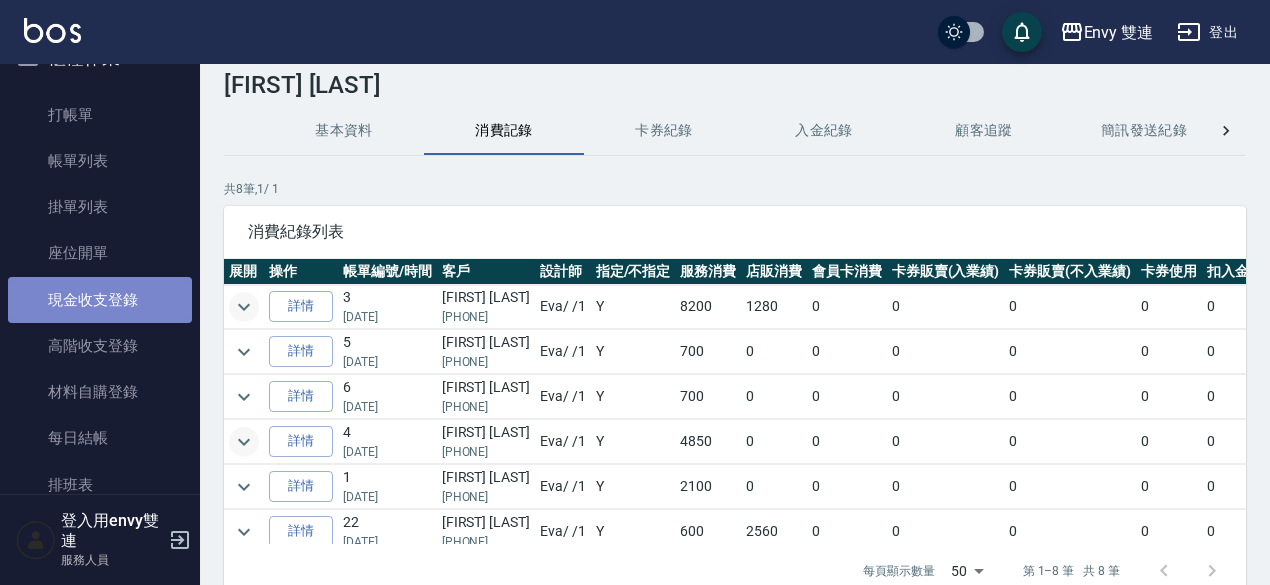 click on "現金收支登錄" at bounding box center (100, 300) 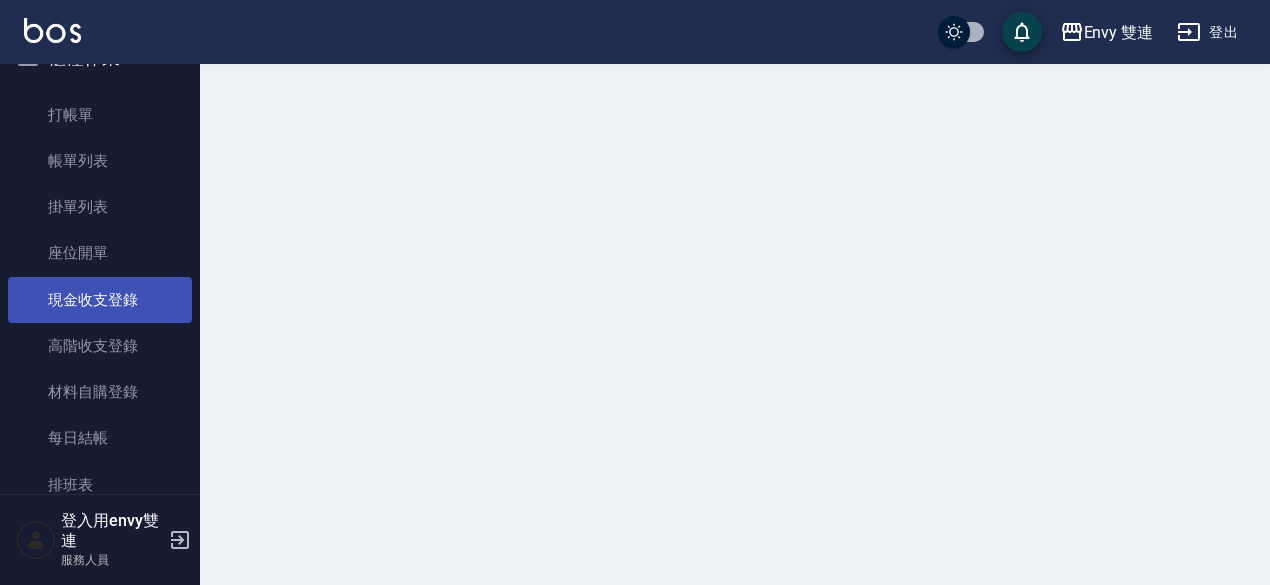 scroll, scrollTop: 0, scrollLeft: 0, axis: both 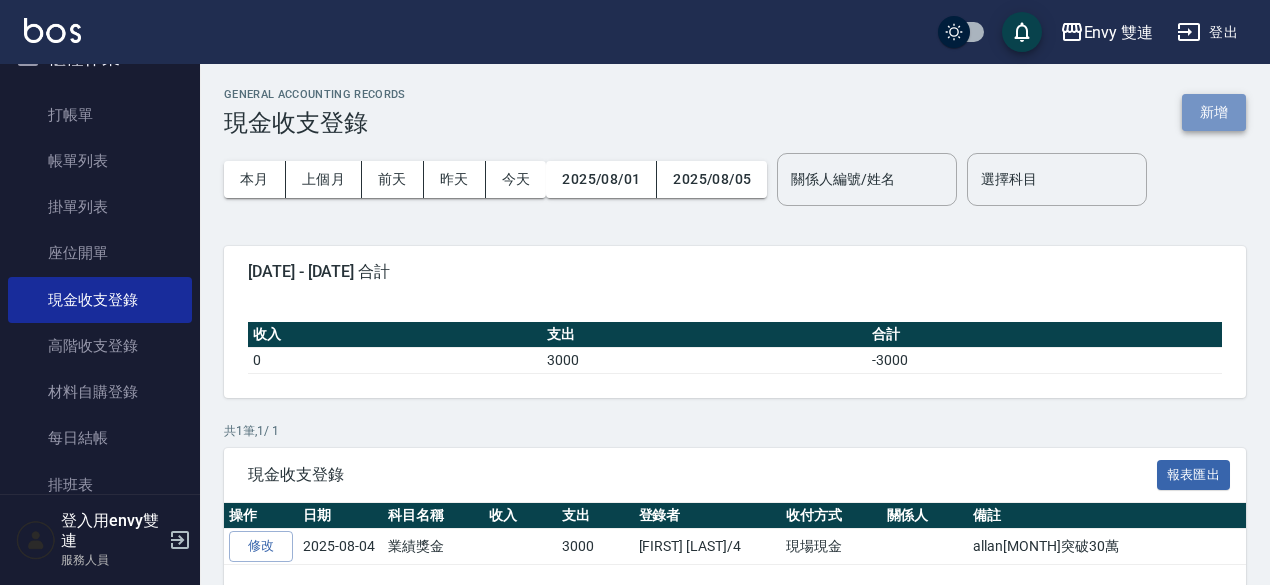 click on "新增" at bounding box center [1214, 112] 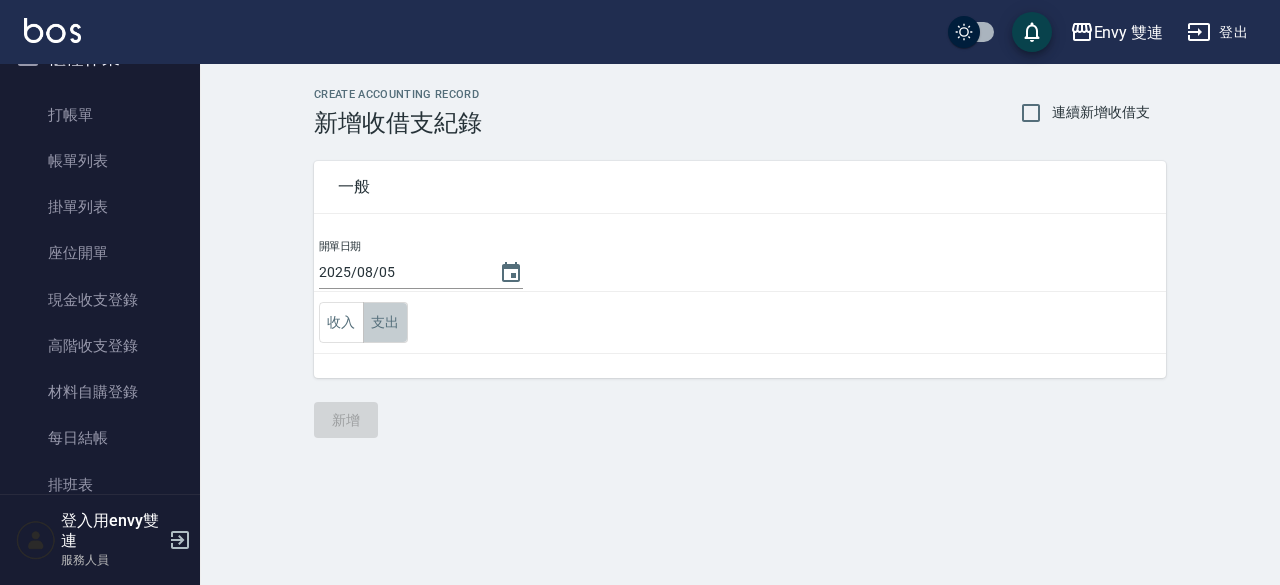 click on "支出" at bounding box center [385, 322] 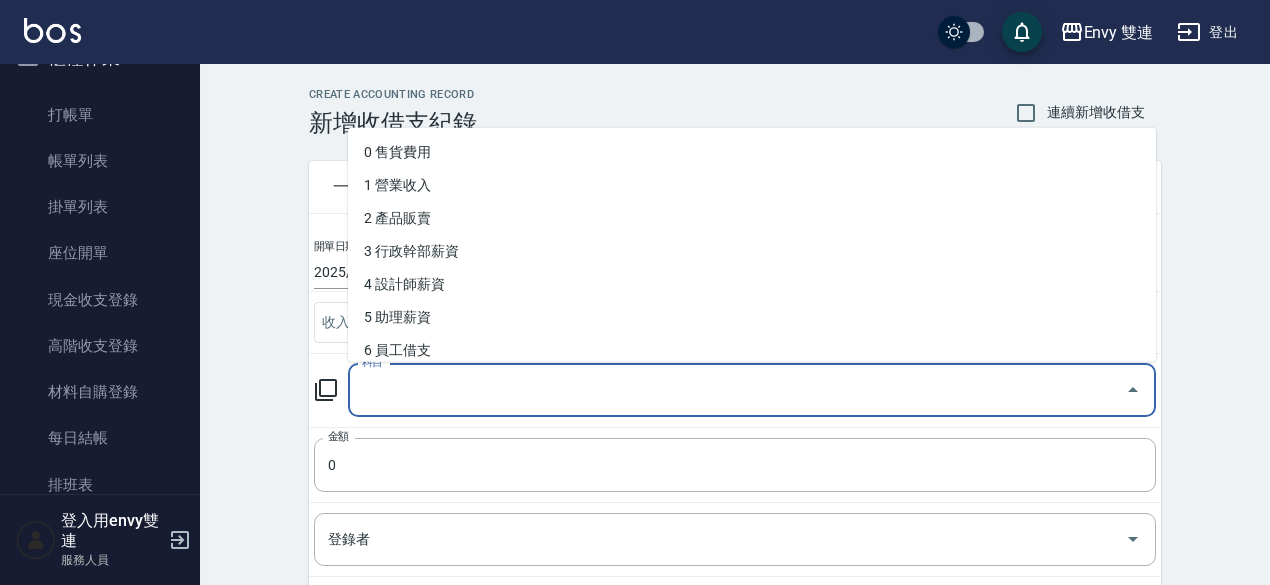 click on "科目" at bounding box center (737, 390) 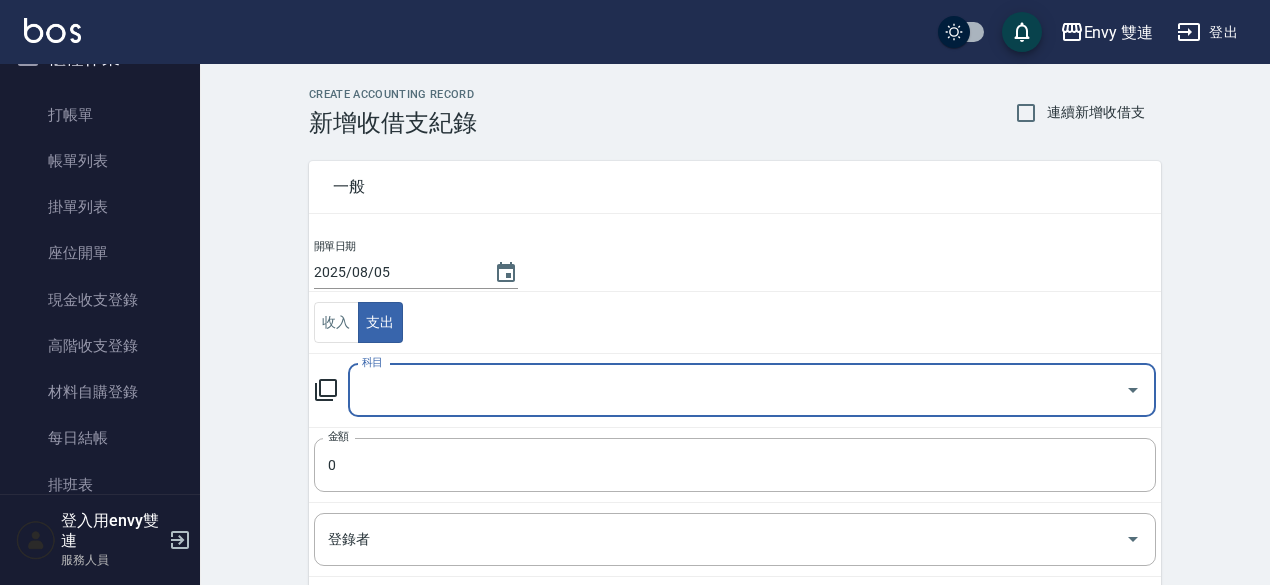 click on "科目" at bounding box center (737, 390) 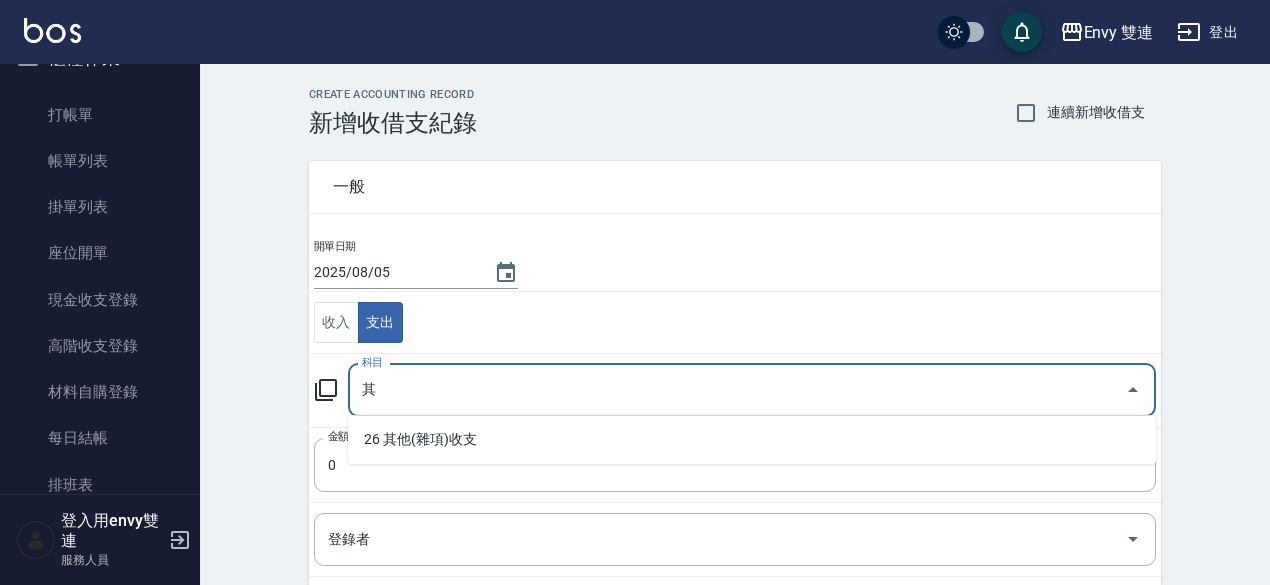 type on "其" 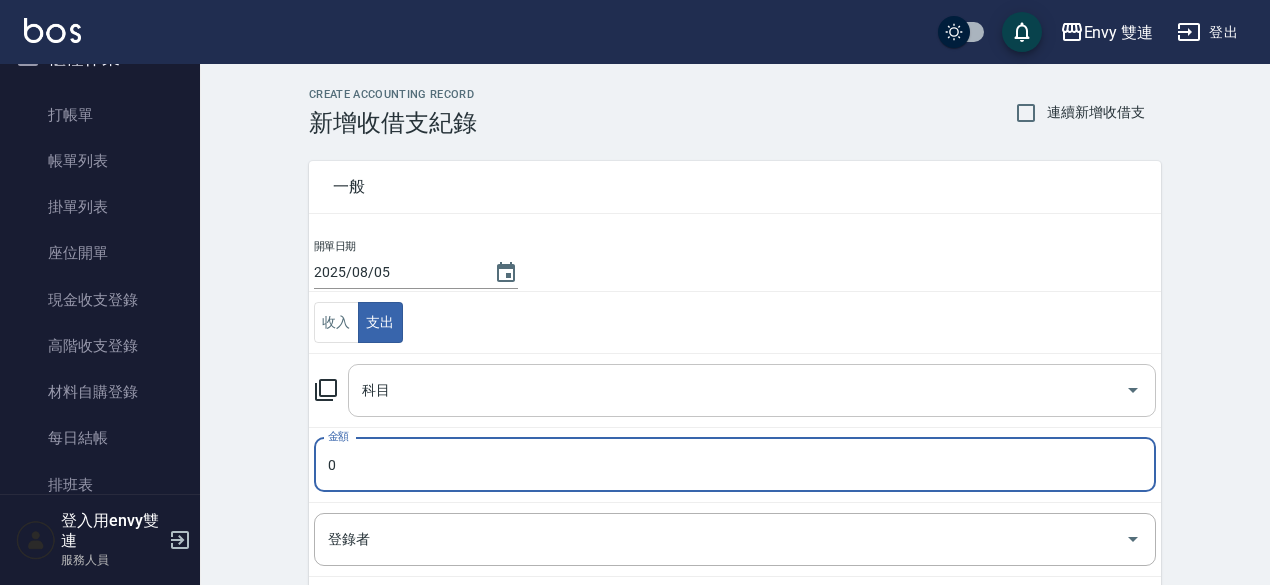 click on "科目" at bounding box center (737, 390) 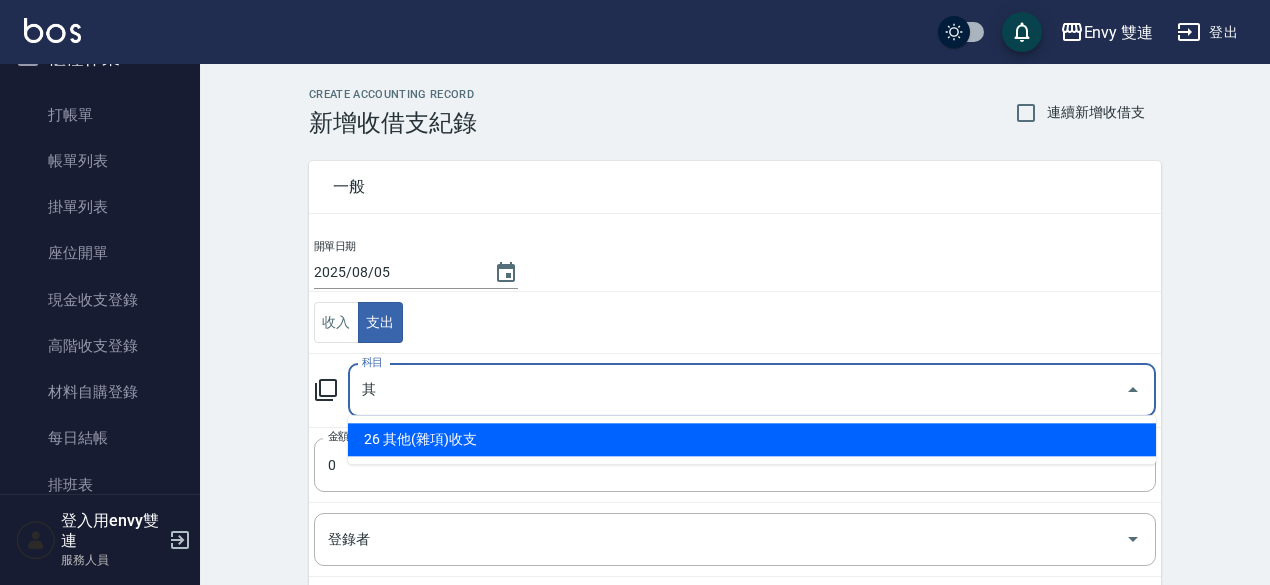 click on "26 其他(雜項)收支" at bounding box center [752, 439] 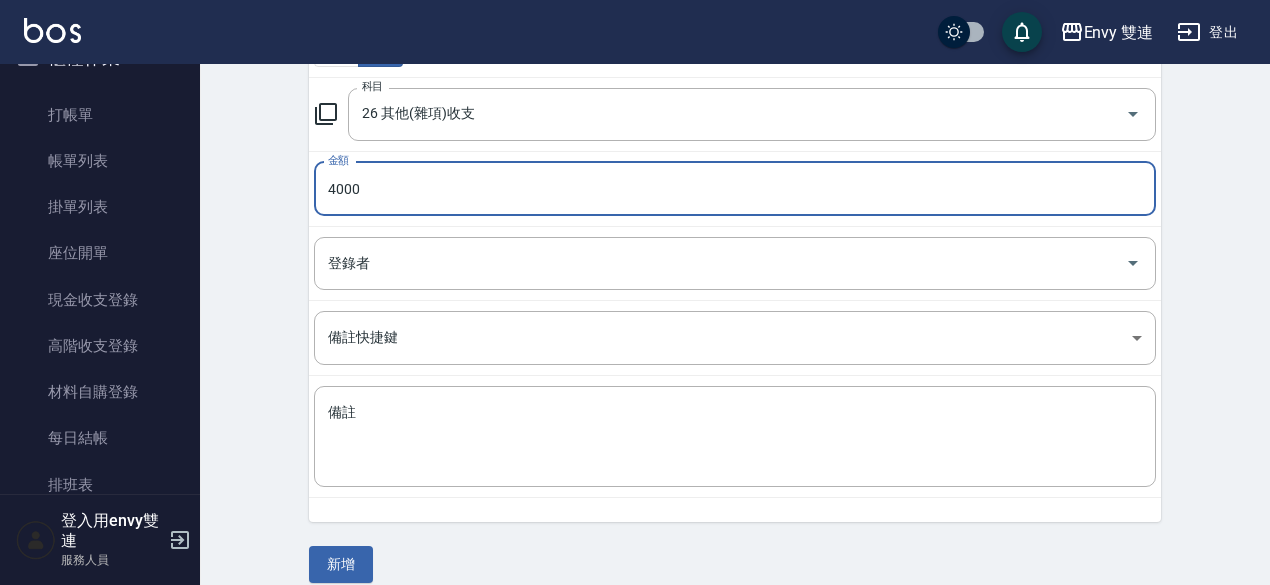 scroll, scrollTop: 277, scrollLeft: 0, axis: vertical 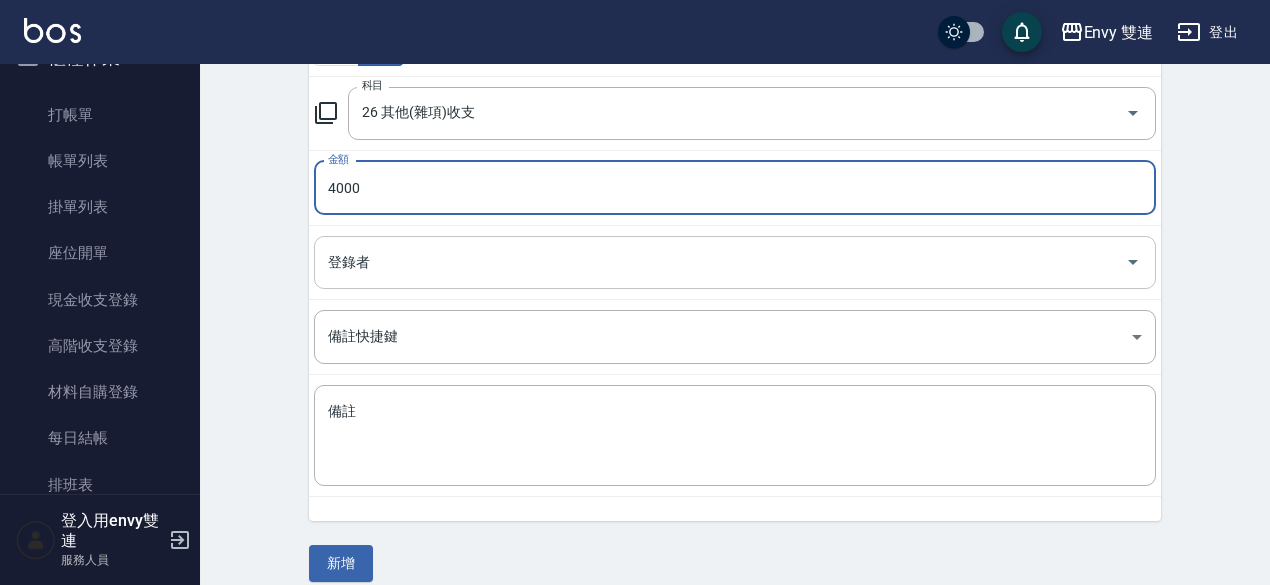 type on "4000" 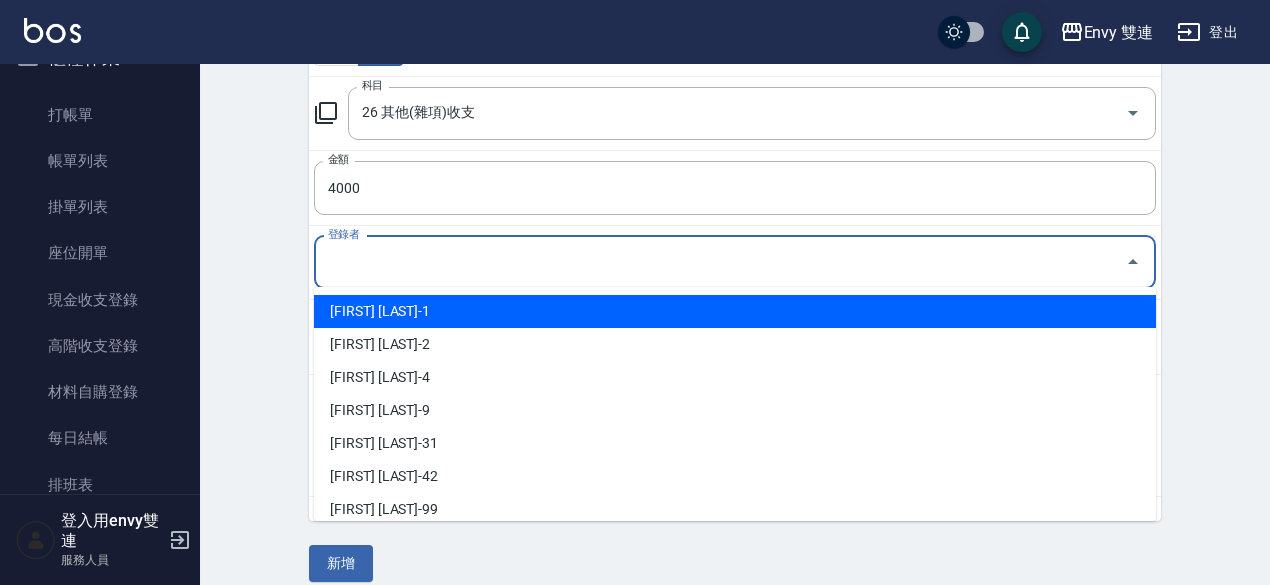 click on "登錄者" at bounding box center [720, 262] 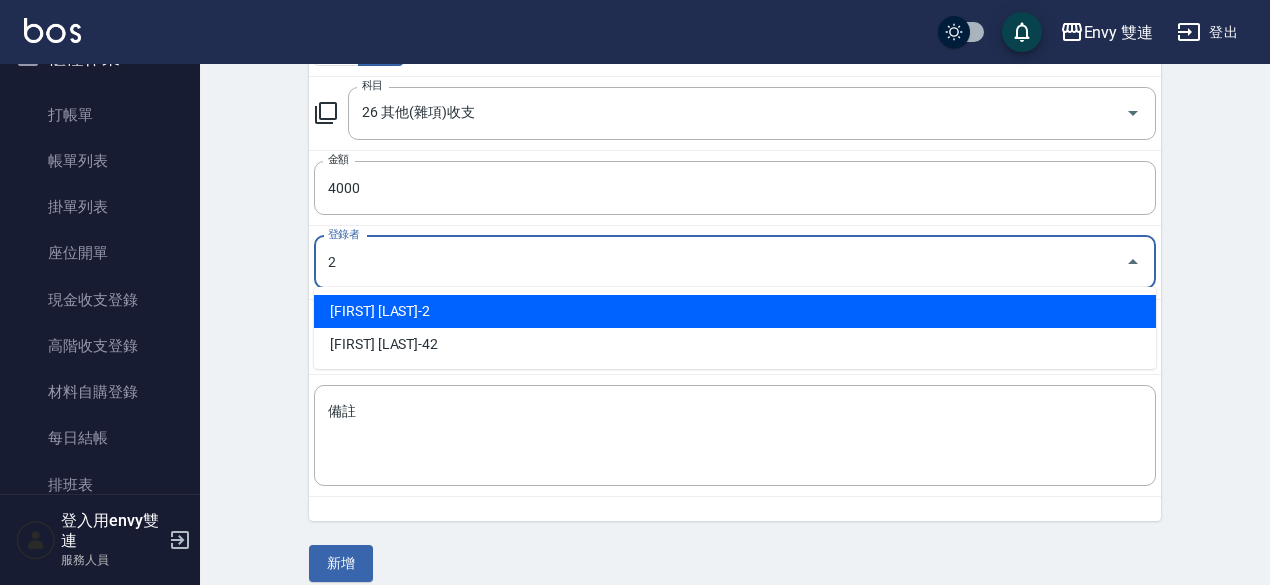 type on "[FIRST] [LAST]-2" 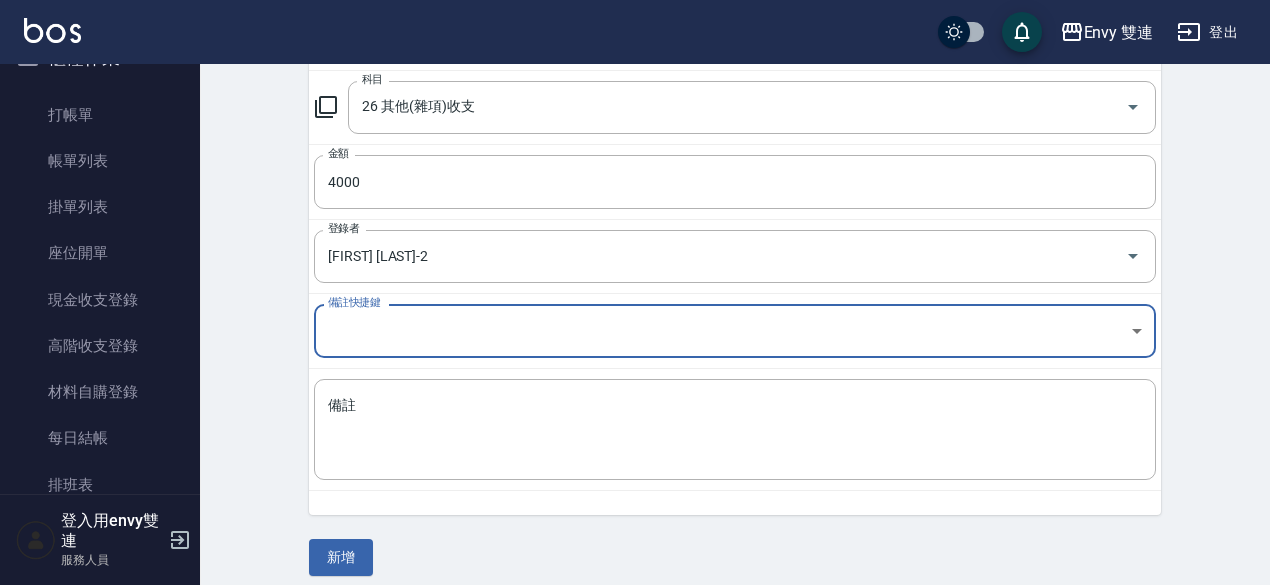 scroll, scrollTop: 294, scrollLeft: 0, axis: vertical 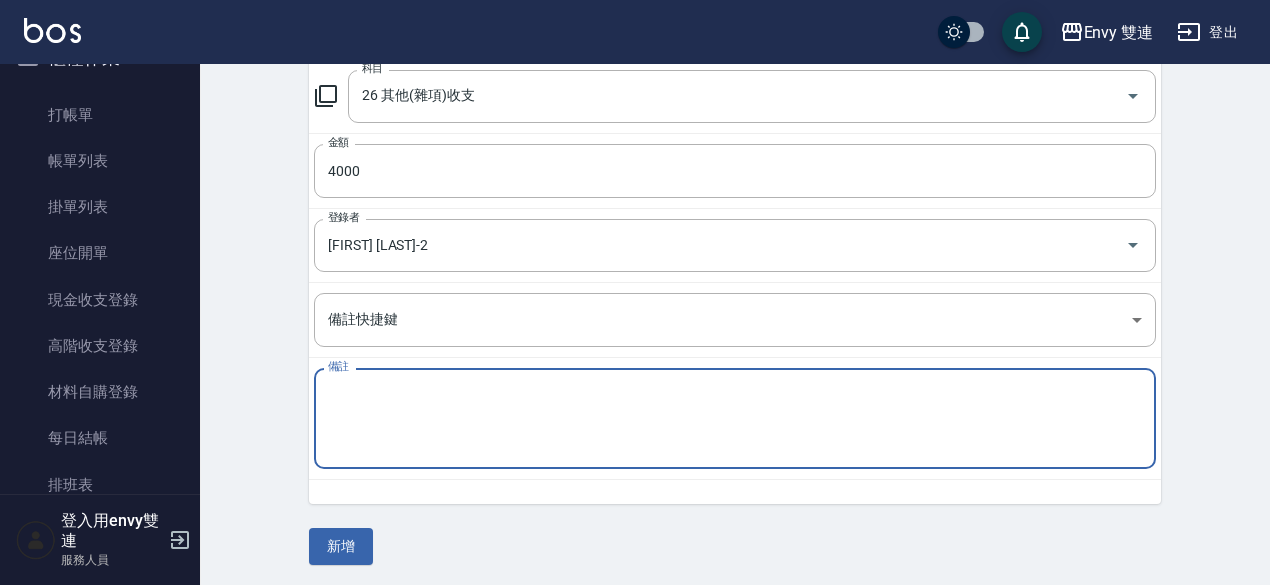 click on "備註" at bounding box center (735, 419) 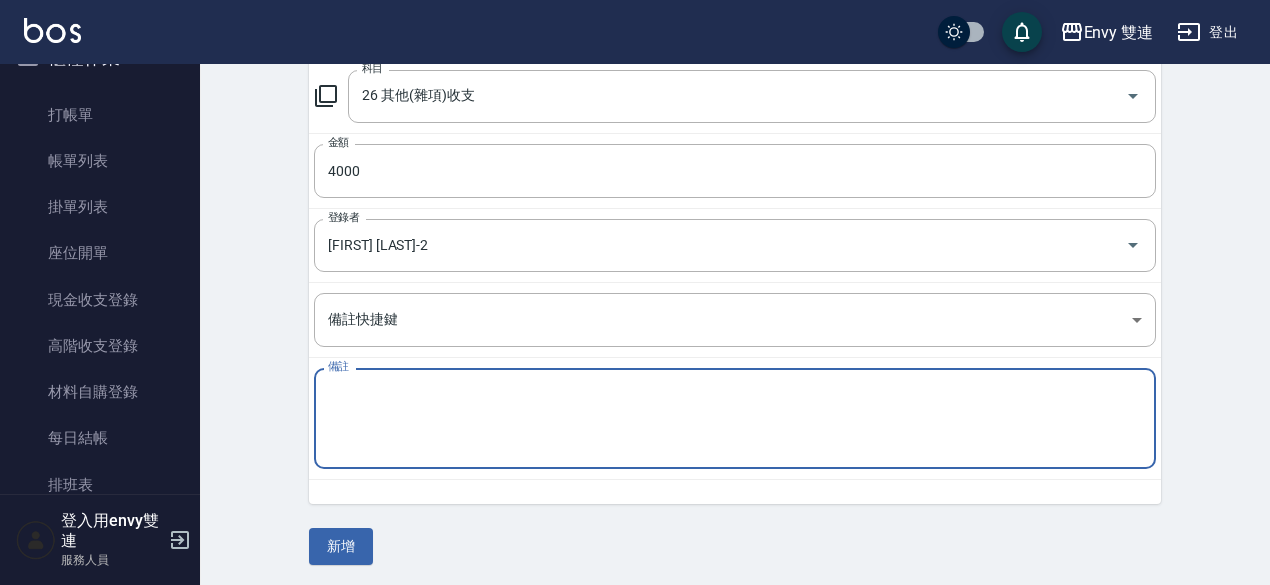 type on "ㄈ" 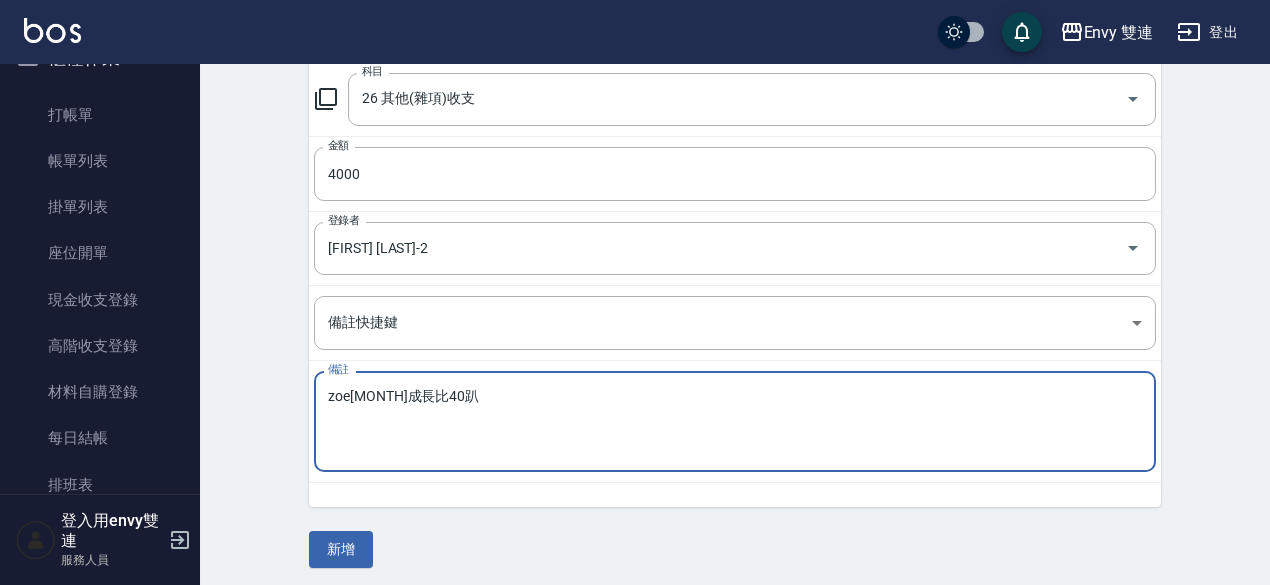 scroll, scrollTop: 294, scrollLeft: 0, axis: vertical 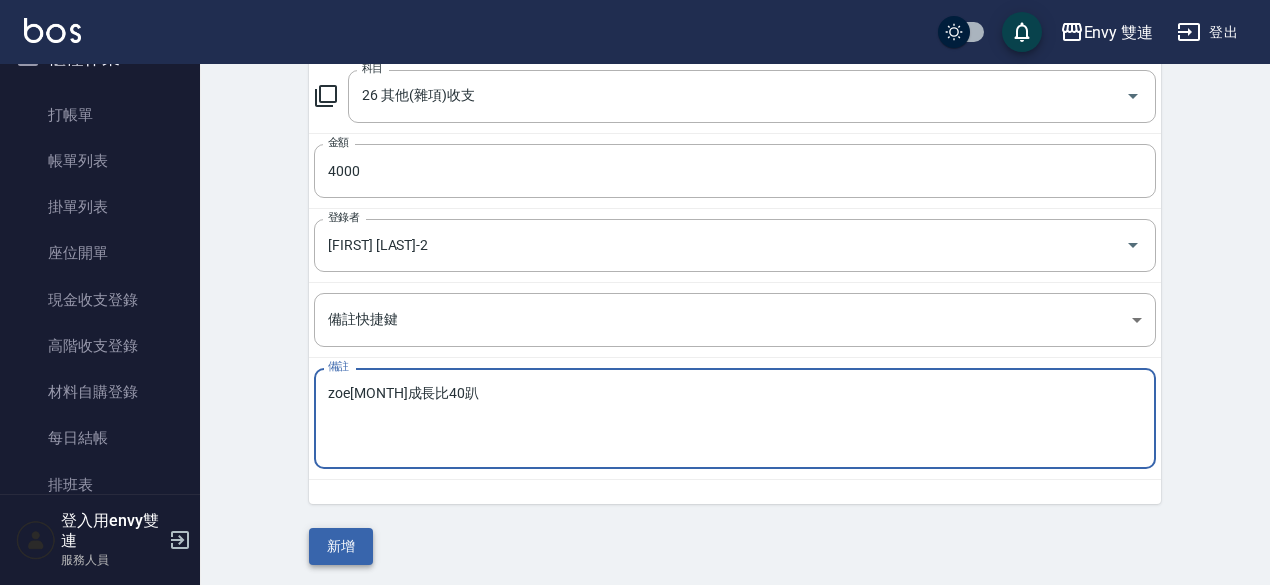 type on "zoe[MONTH]成長比40趴" 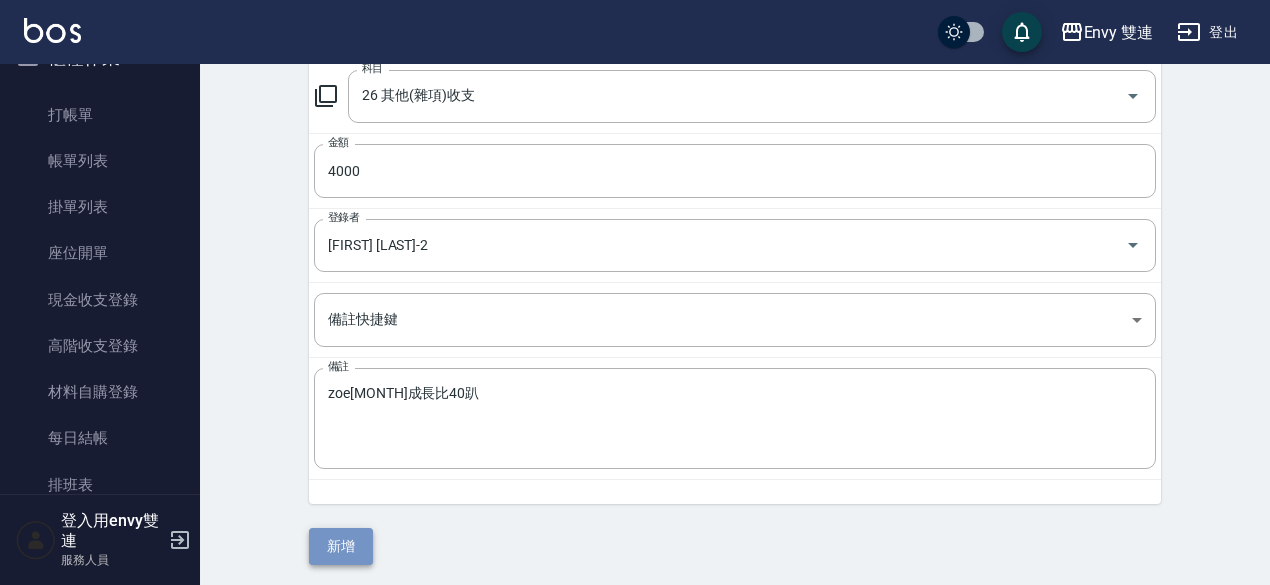 click on "新增" at bounding box center (341, 546) 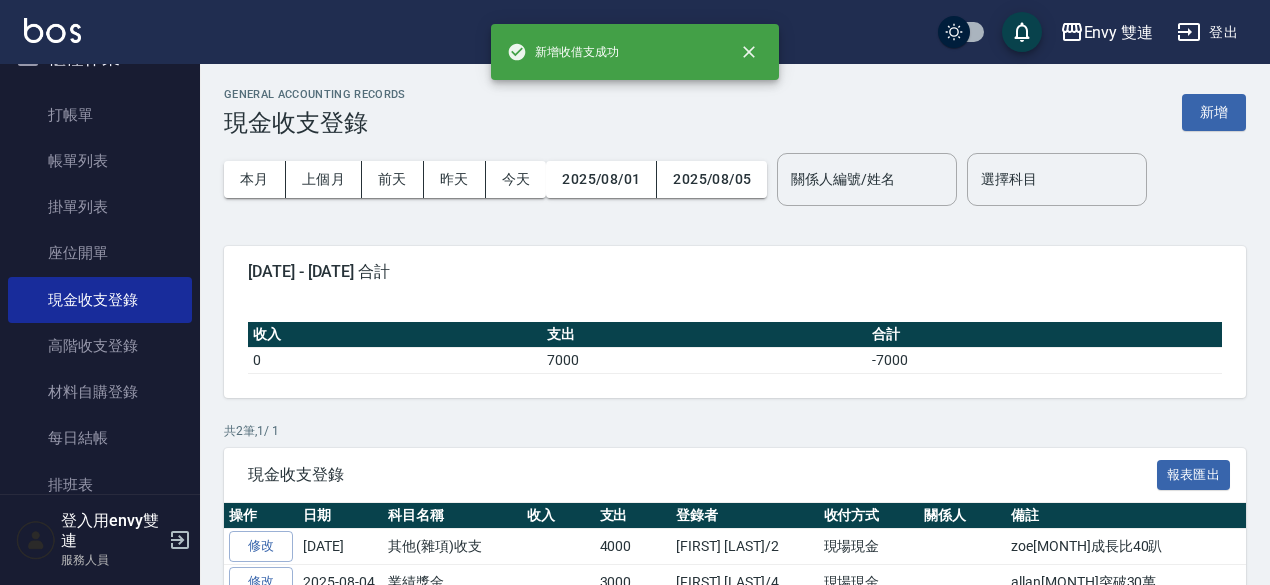 scroll, scrollTop: 90, scrollLeft: 0, axis: vertical 